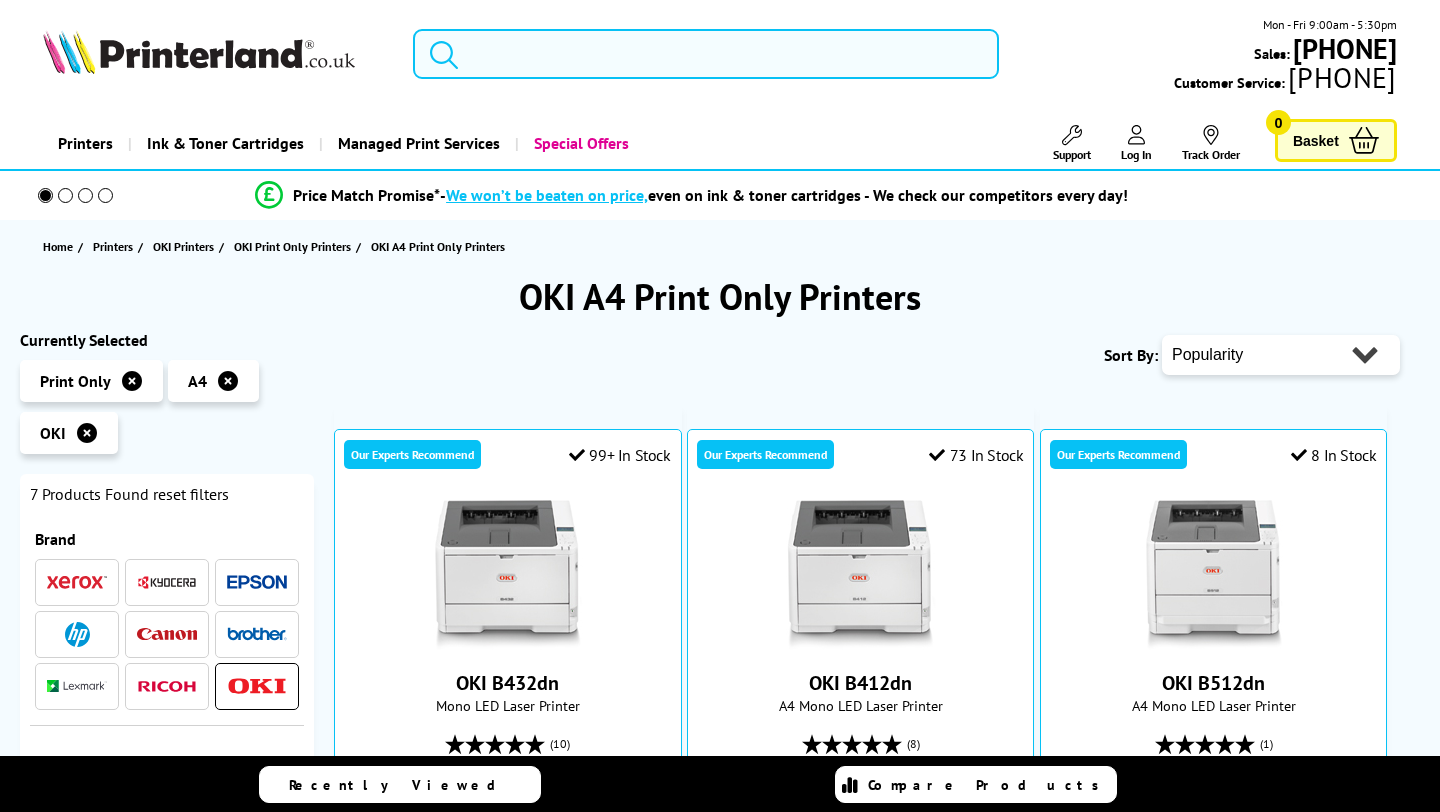 scroll, scrollTop: 0, scrollLeft: 0, axis: both 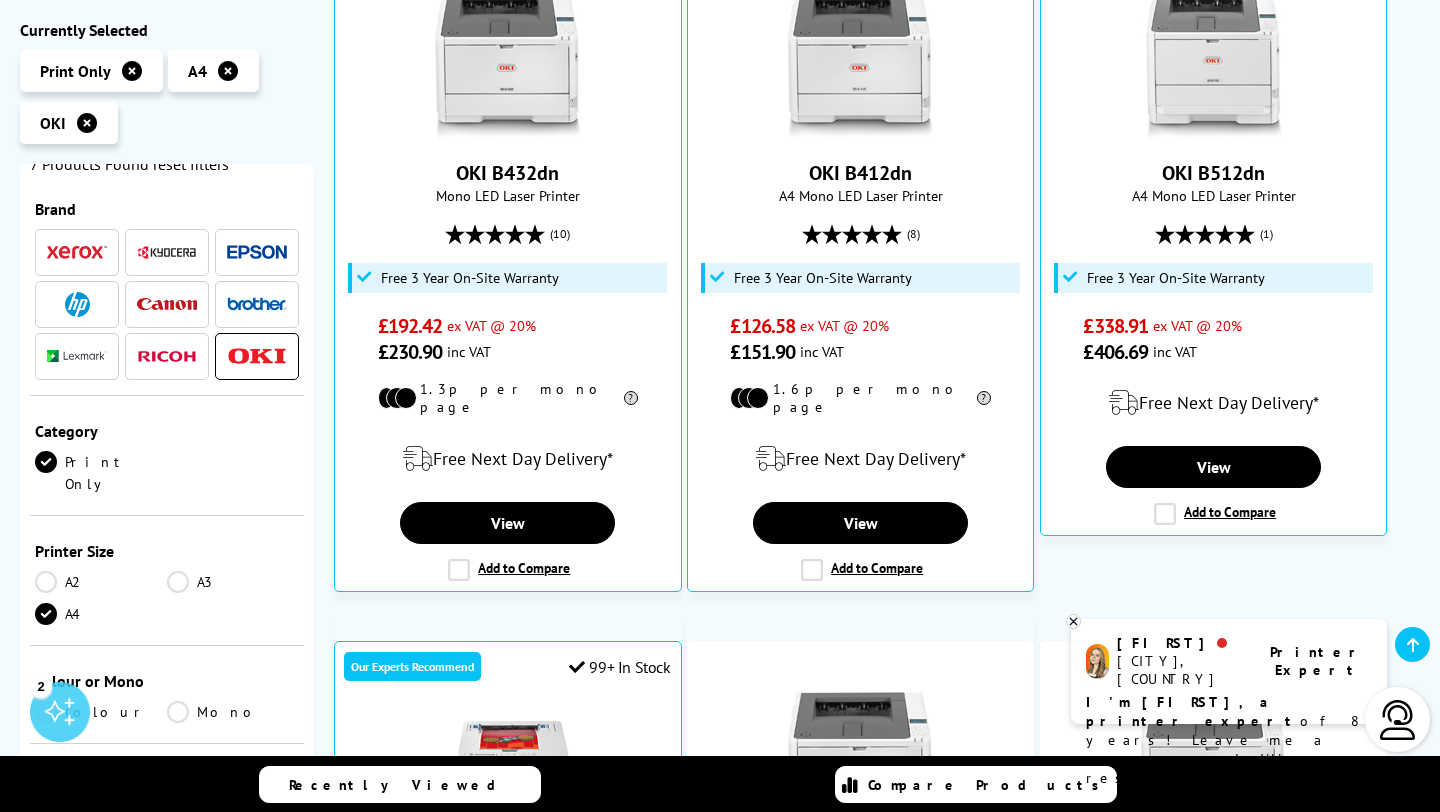 click at bounding box center [87, 123] 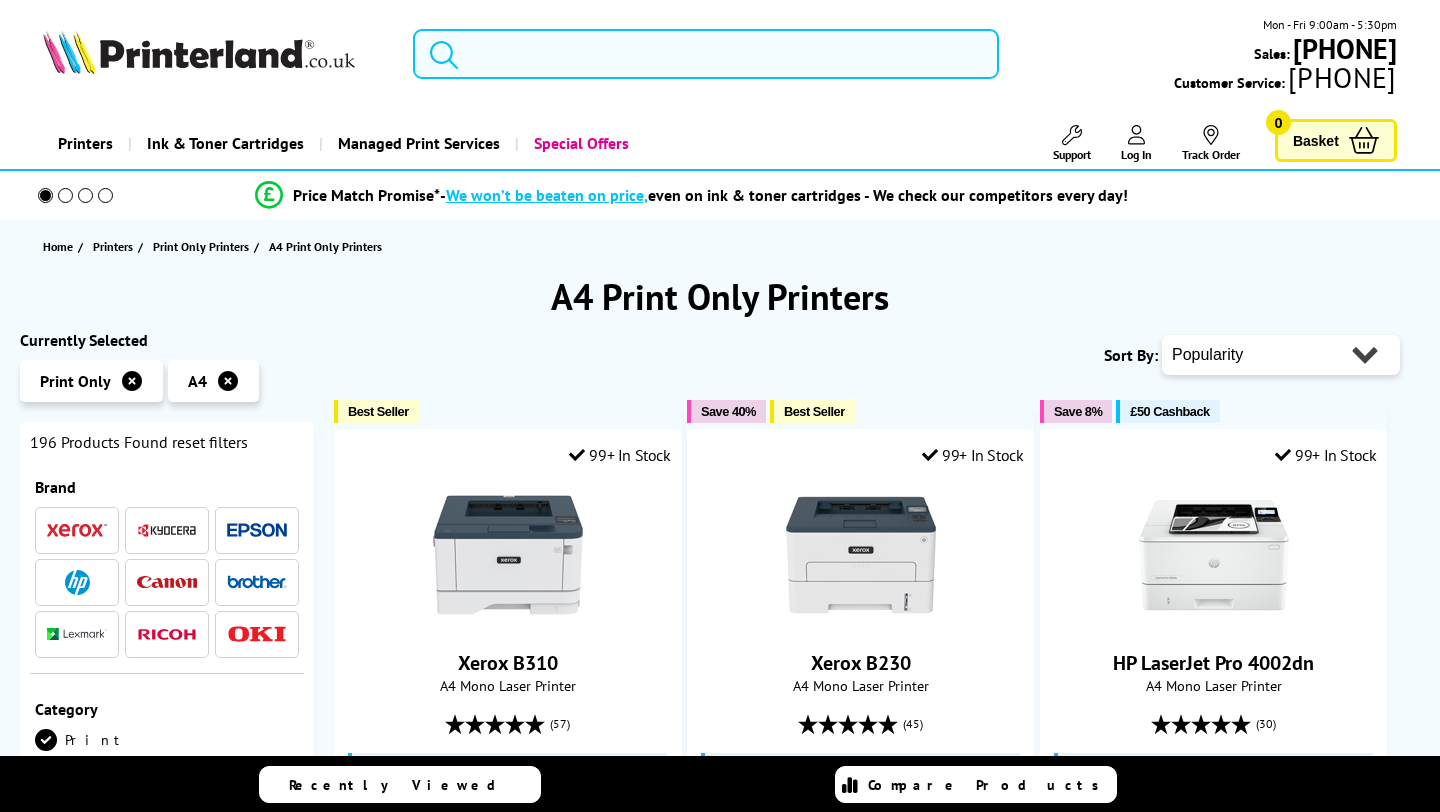 scroll, scrollTop: 0, scrollLeft: 0, axis: both 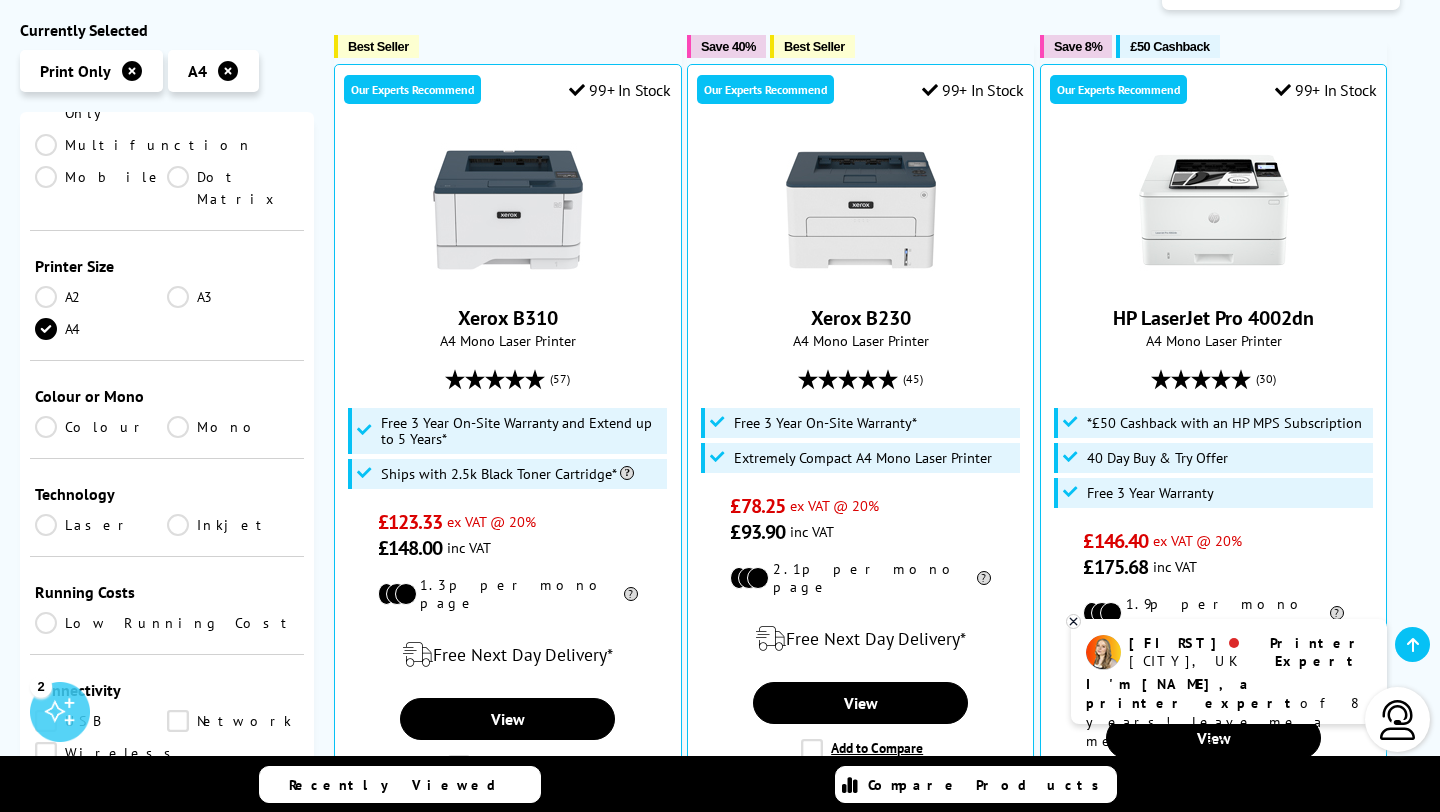 click on "Colour" at bounding box center [101, 427] 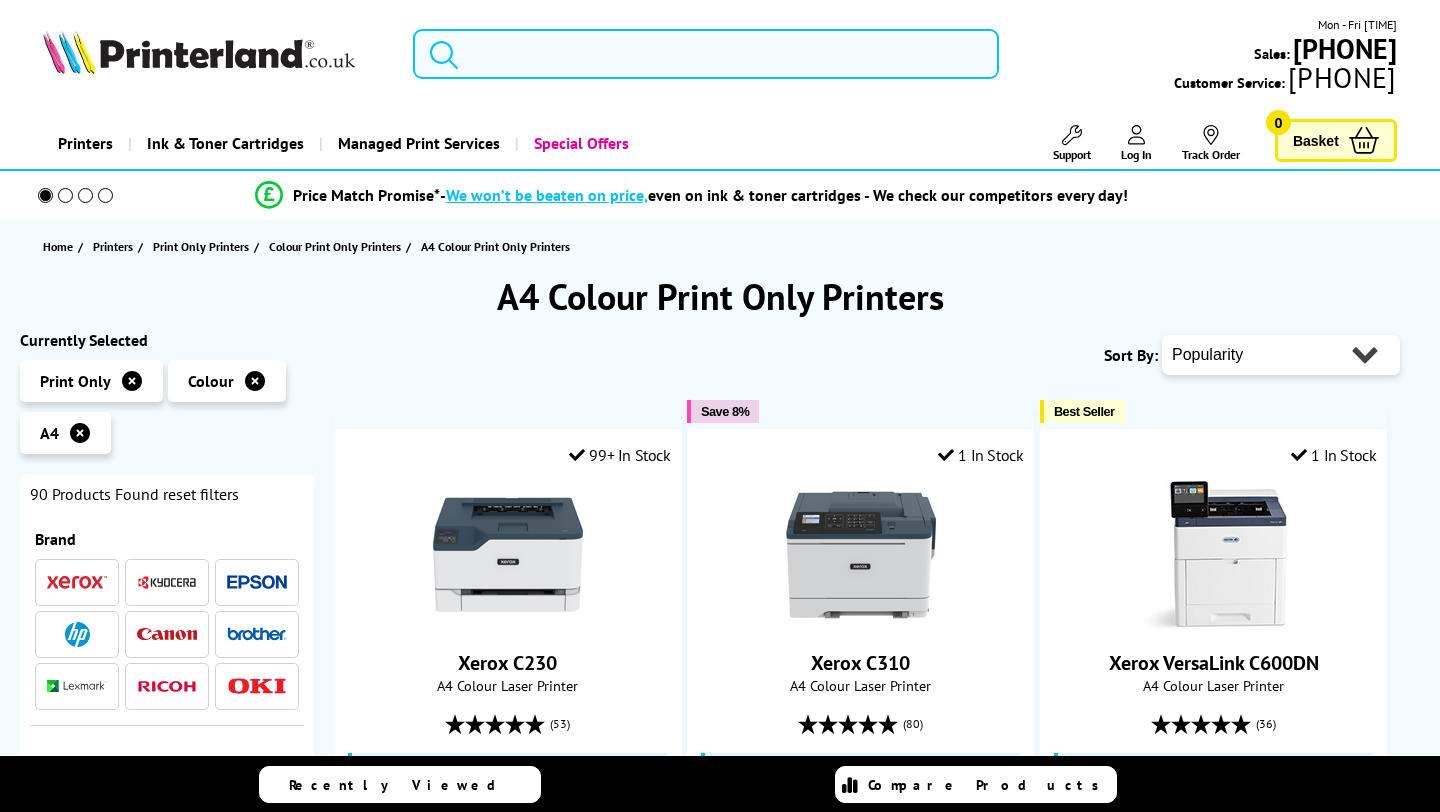 scroll, scrollTop: 0, scrollLeft: 0, axis: both 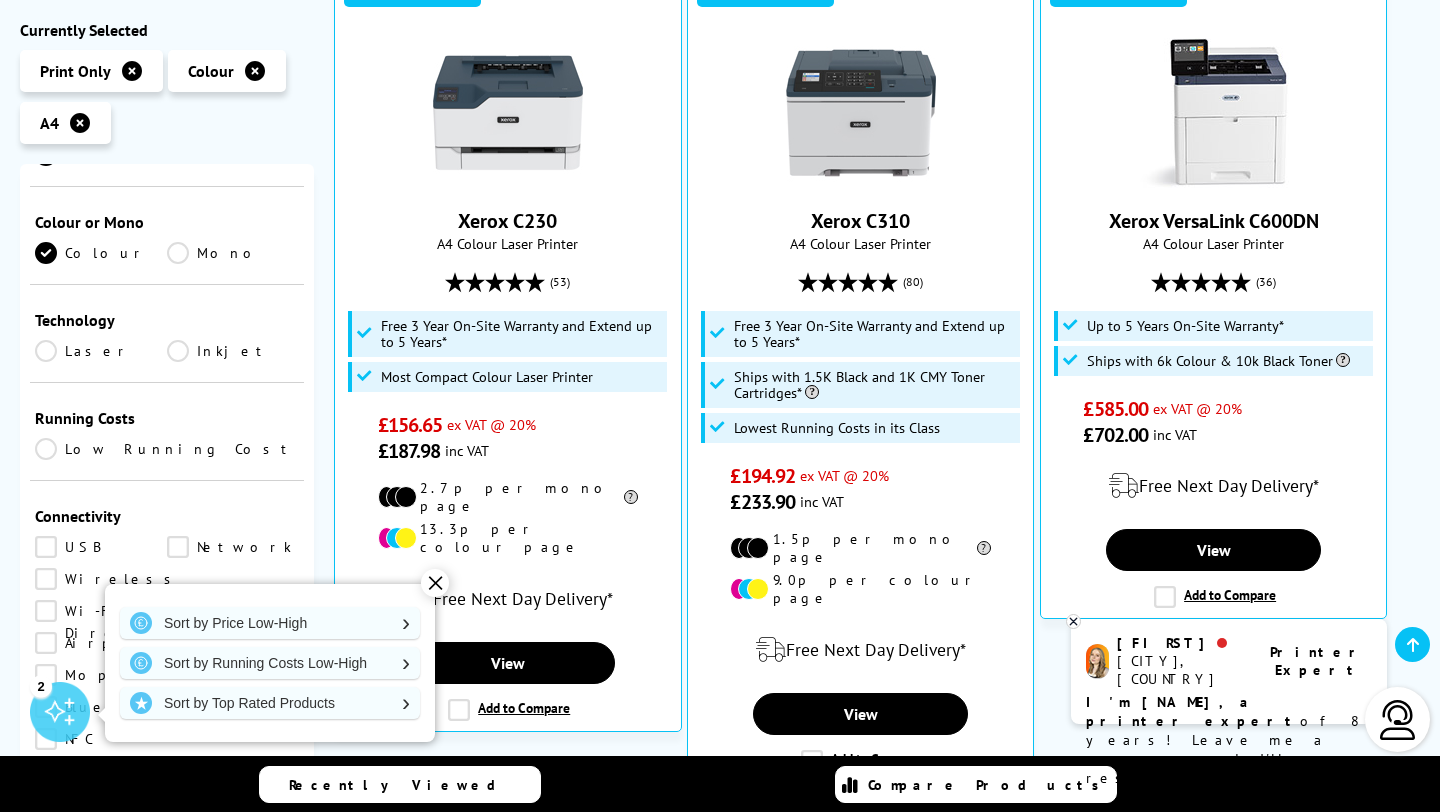 click on "Laser" at bounding box center [101, 351] 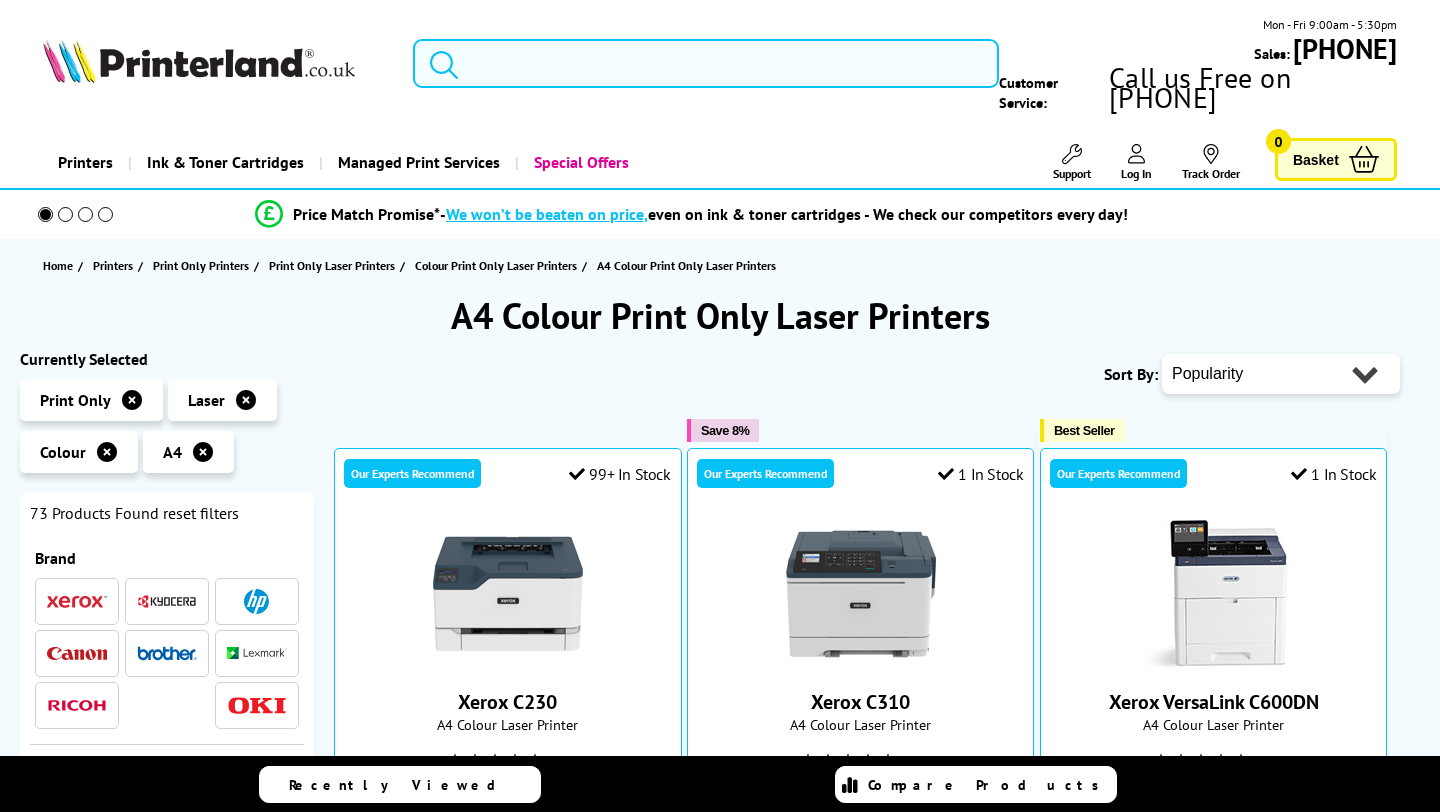 scroll, scrollTop: 0, scrollLeft: 0, axis: both 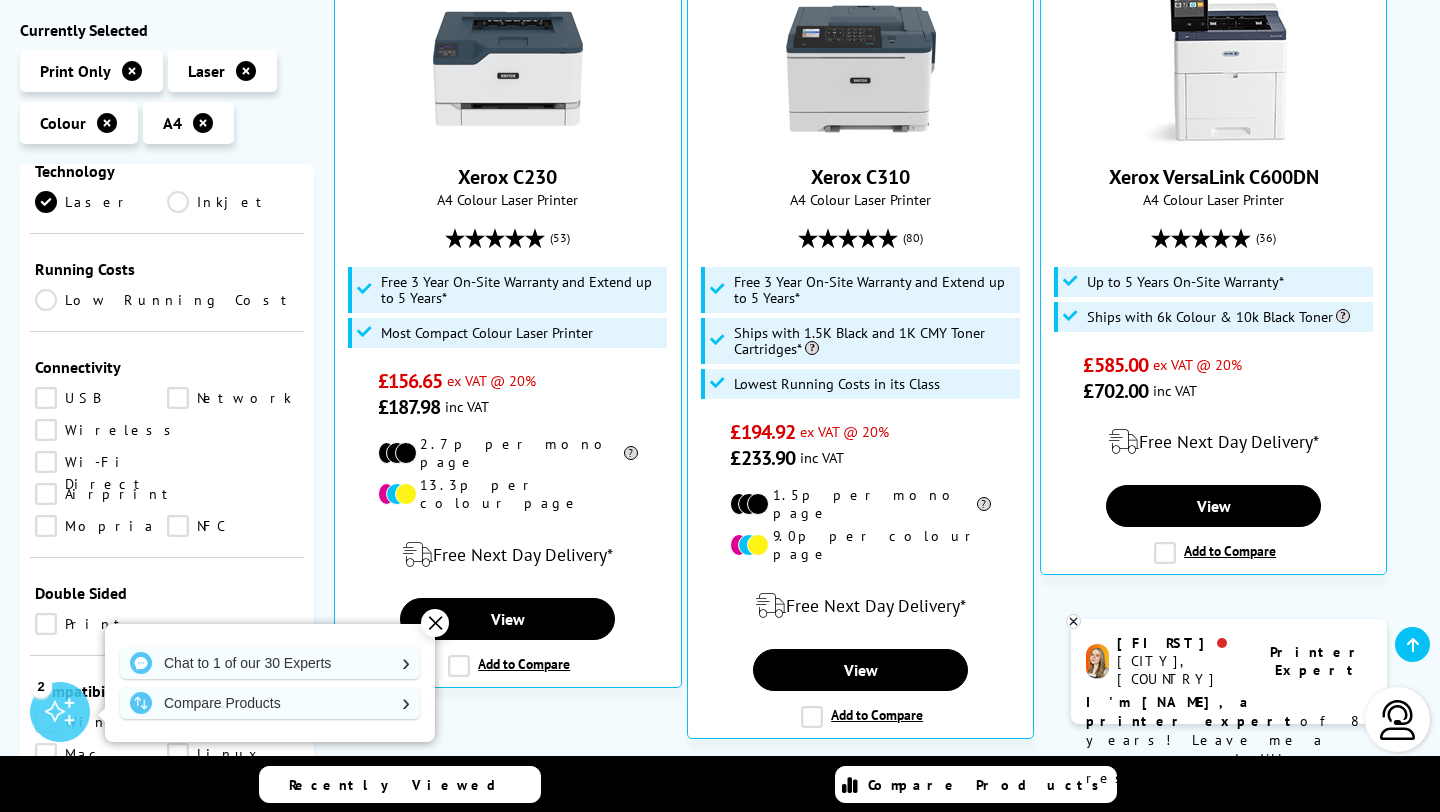 click on "Wireless" at bounding box center (108, 430) 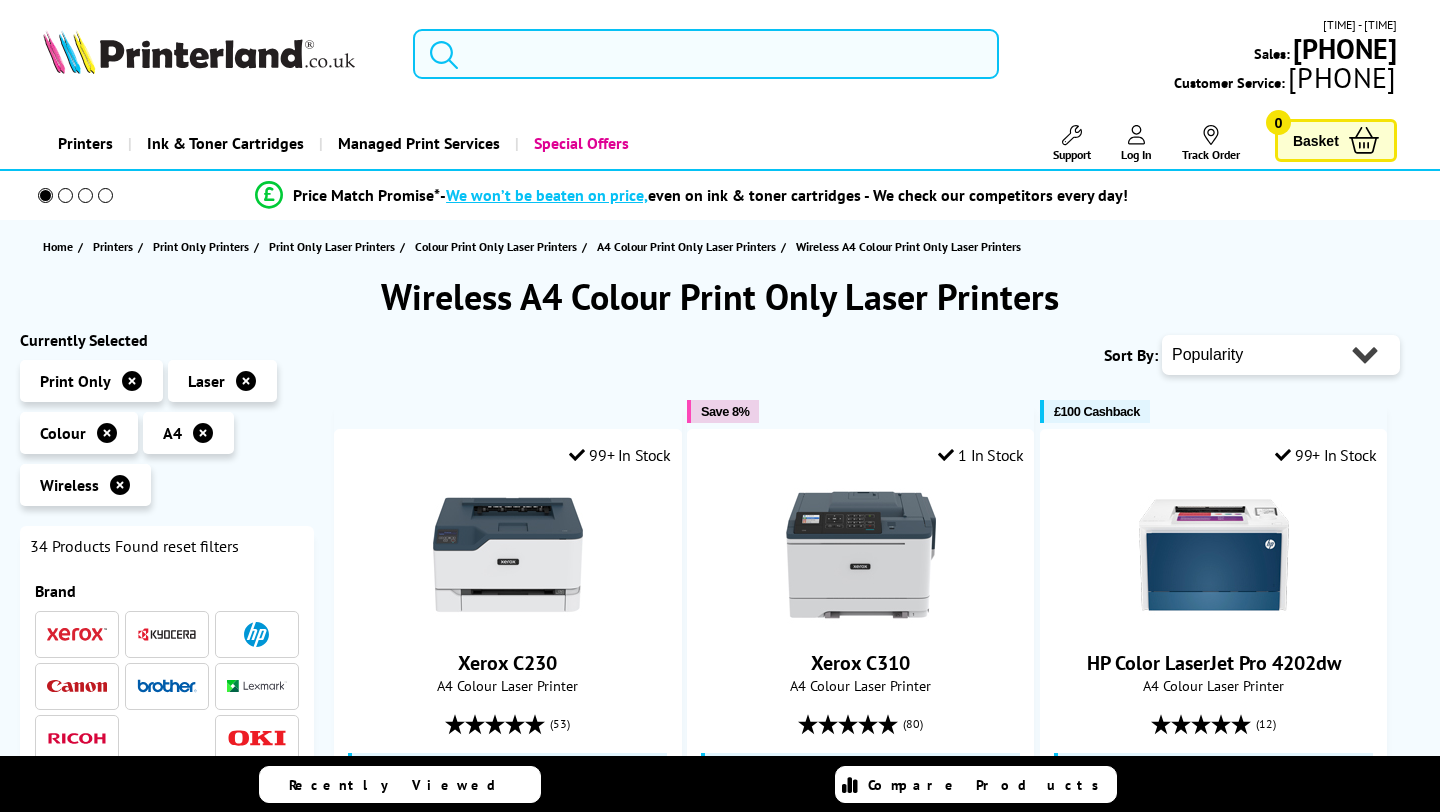 scroll, scrollTop: 0, scrollLeft: 0, axis: both 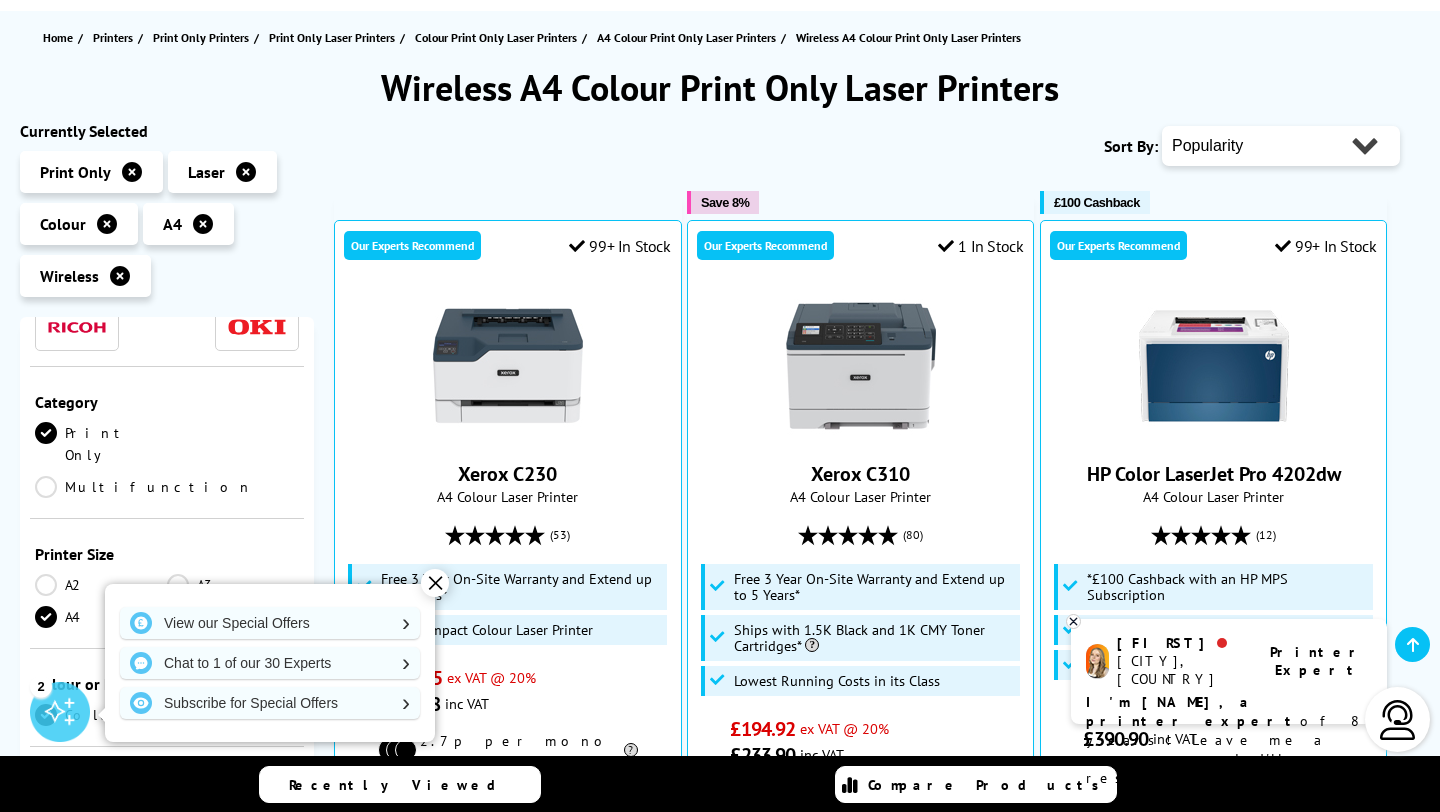 click on "✕" at bounding box center [435, 583] 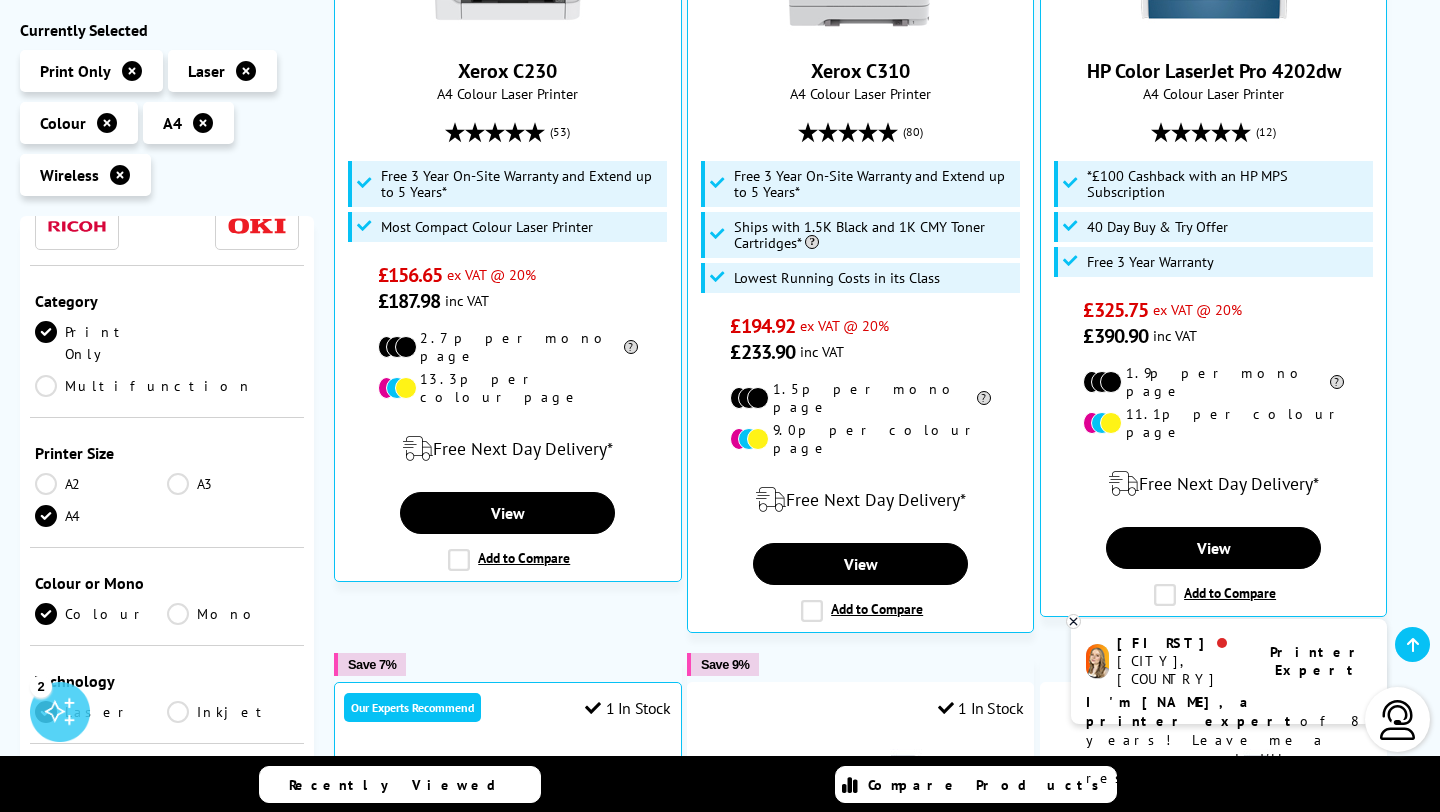 scroll, scrollTop: 616, scrollLeft: 0, axis: vertical 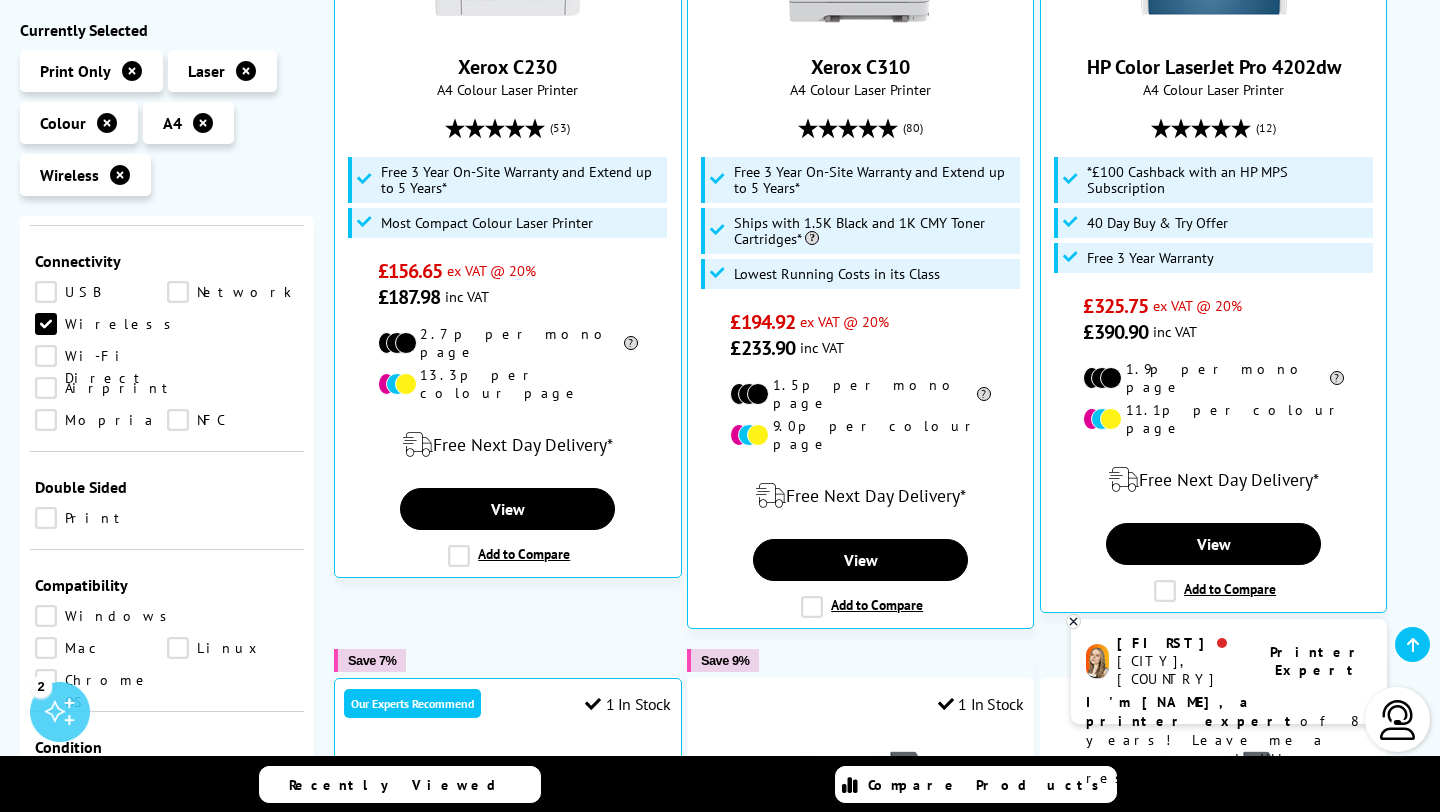 click on "Print" at bounding box center [101, 518] 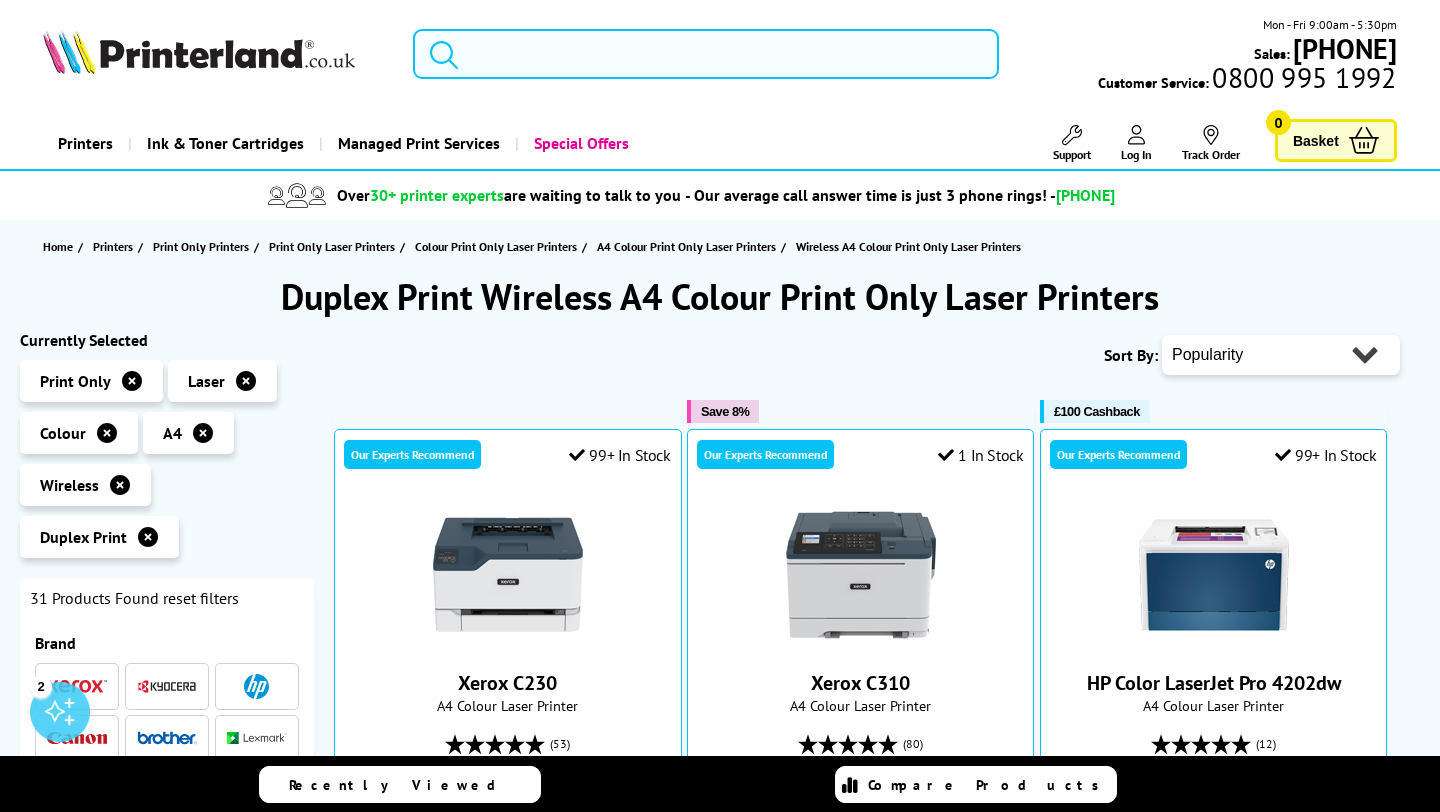 scroll, scrollTop: 0, scrollLeft: 0, axis: both 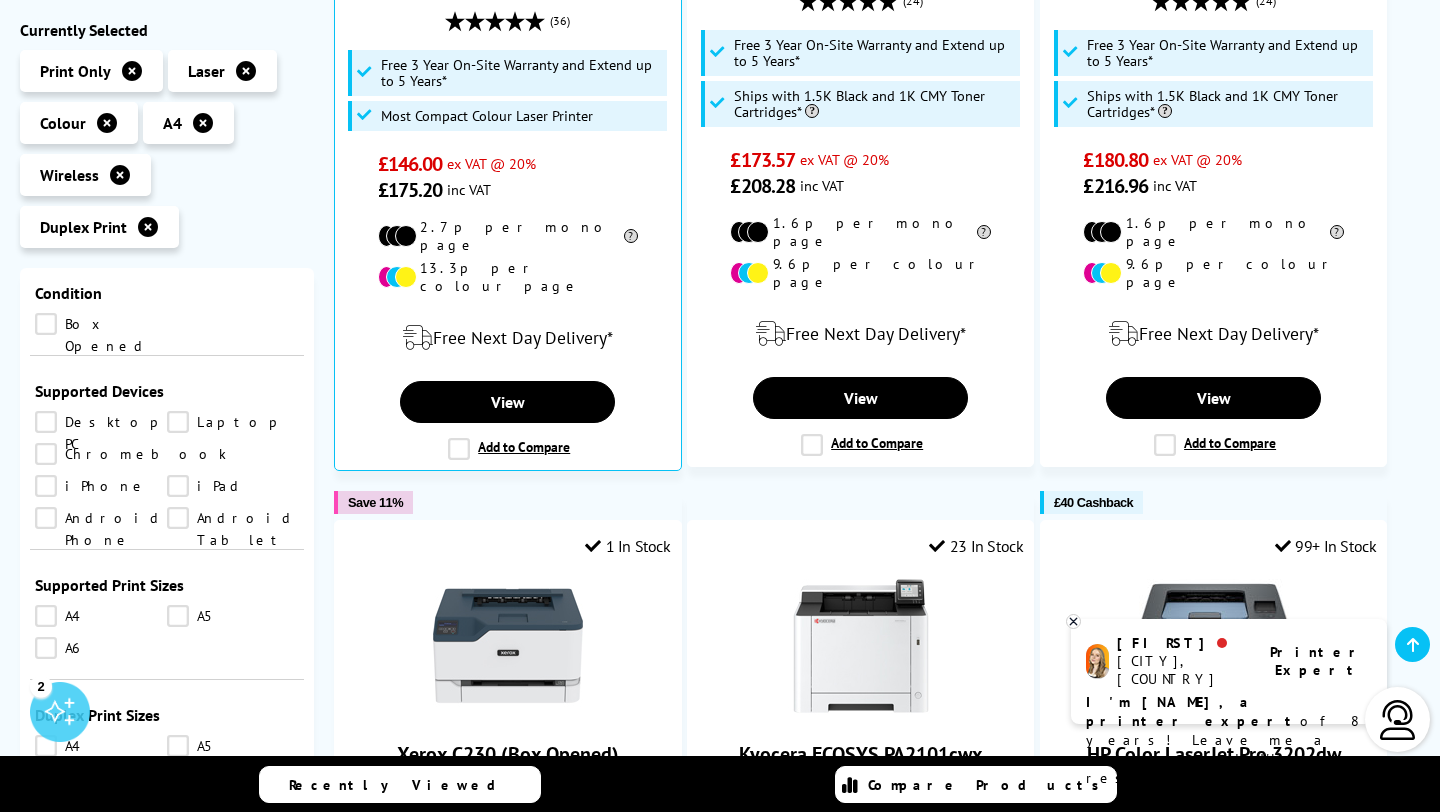 click on "Laptop" at bounding box center [233, 422] 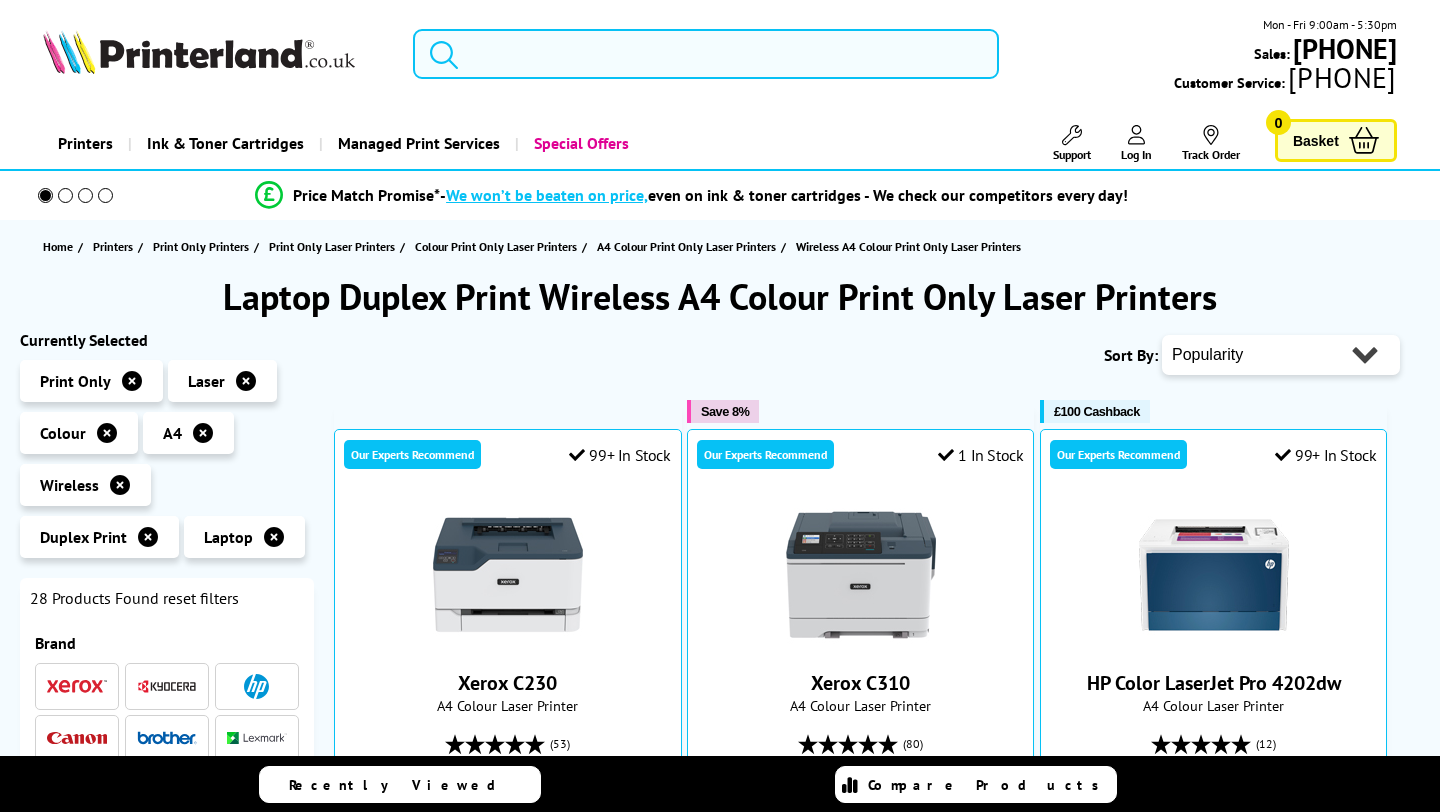 scroll, scrollTop: 0, scrollLeft: 0, axis: both 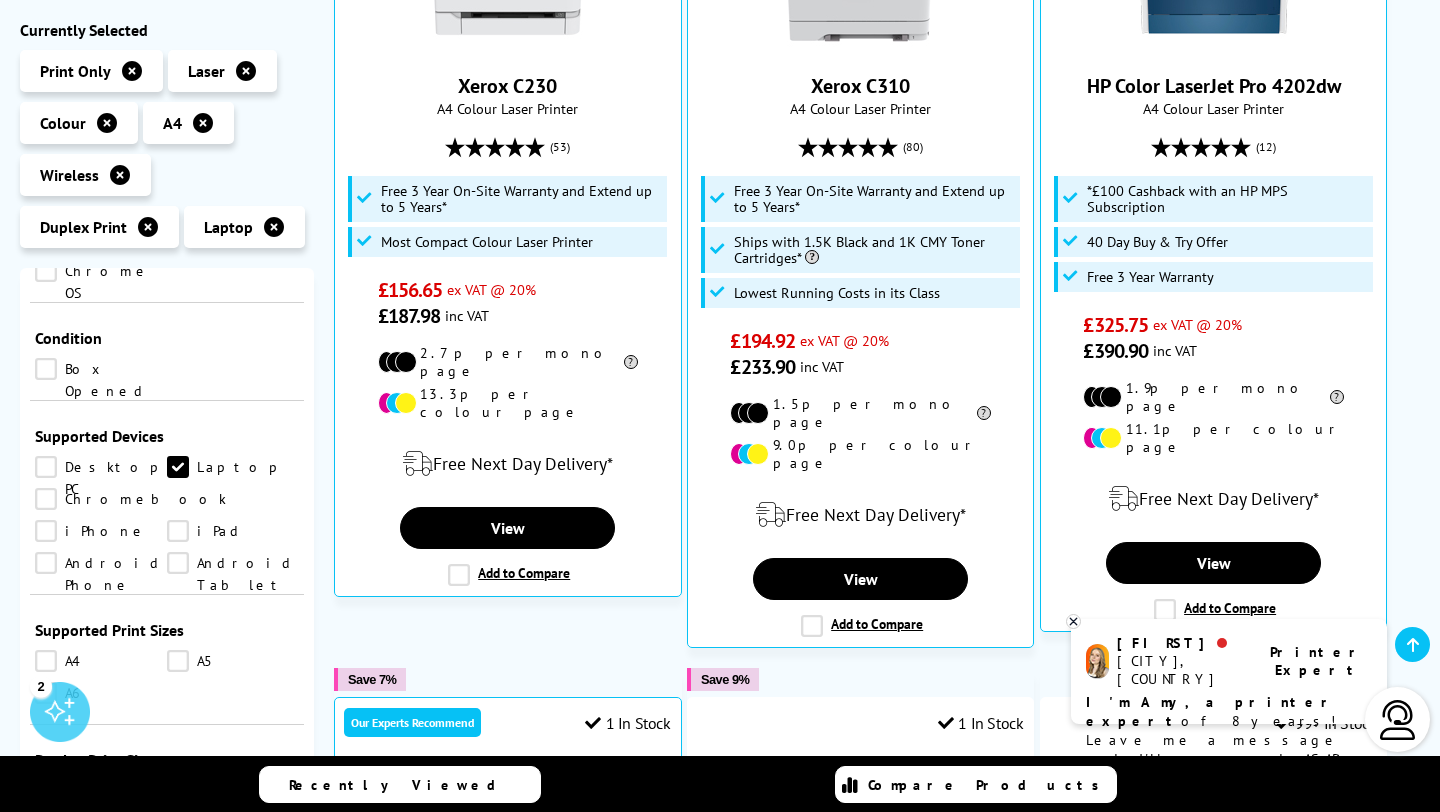 click on "Desktop PC" at bounding box center (101, 467) 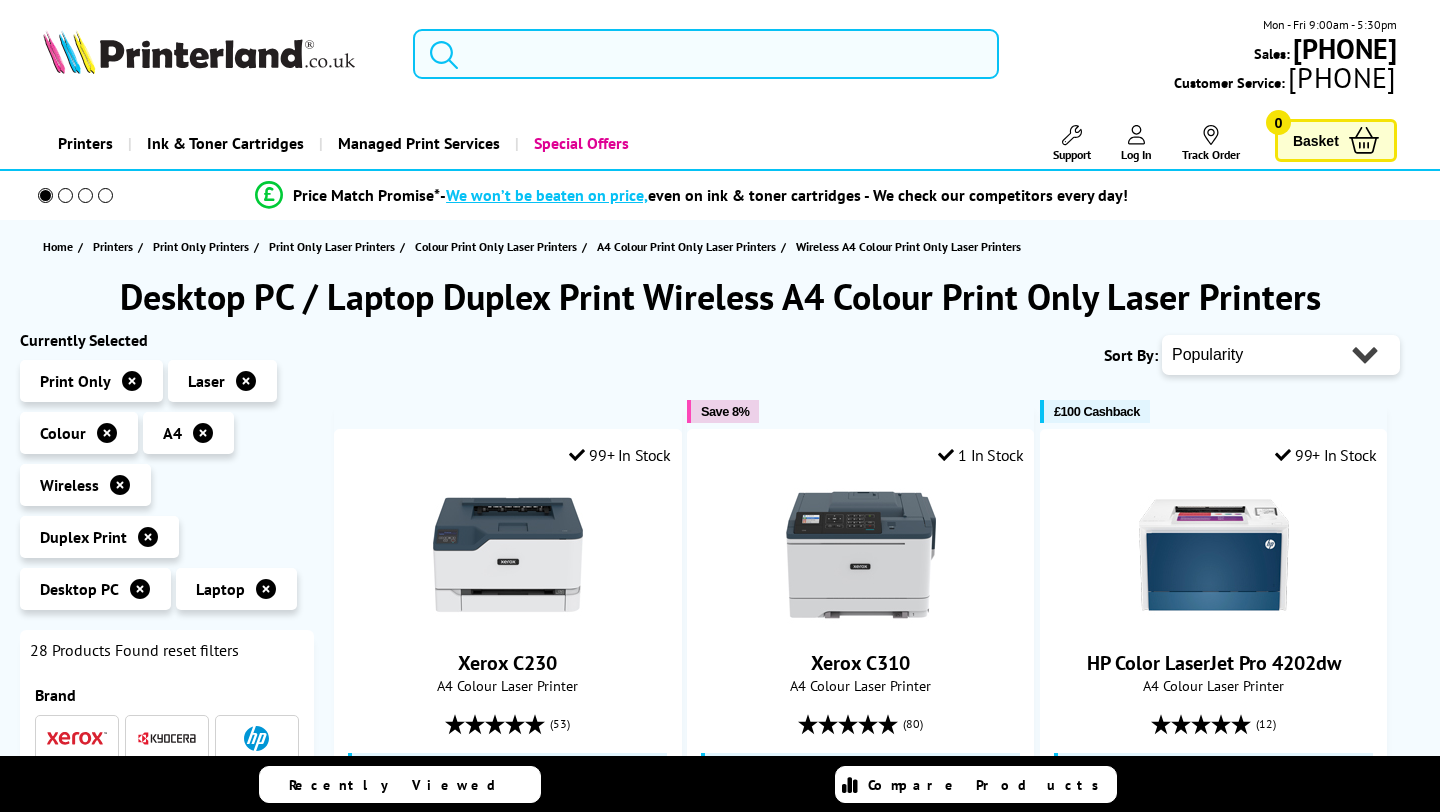 scroll, scrollTop: 0, scrollLeft: 0, axis: both 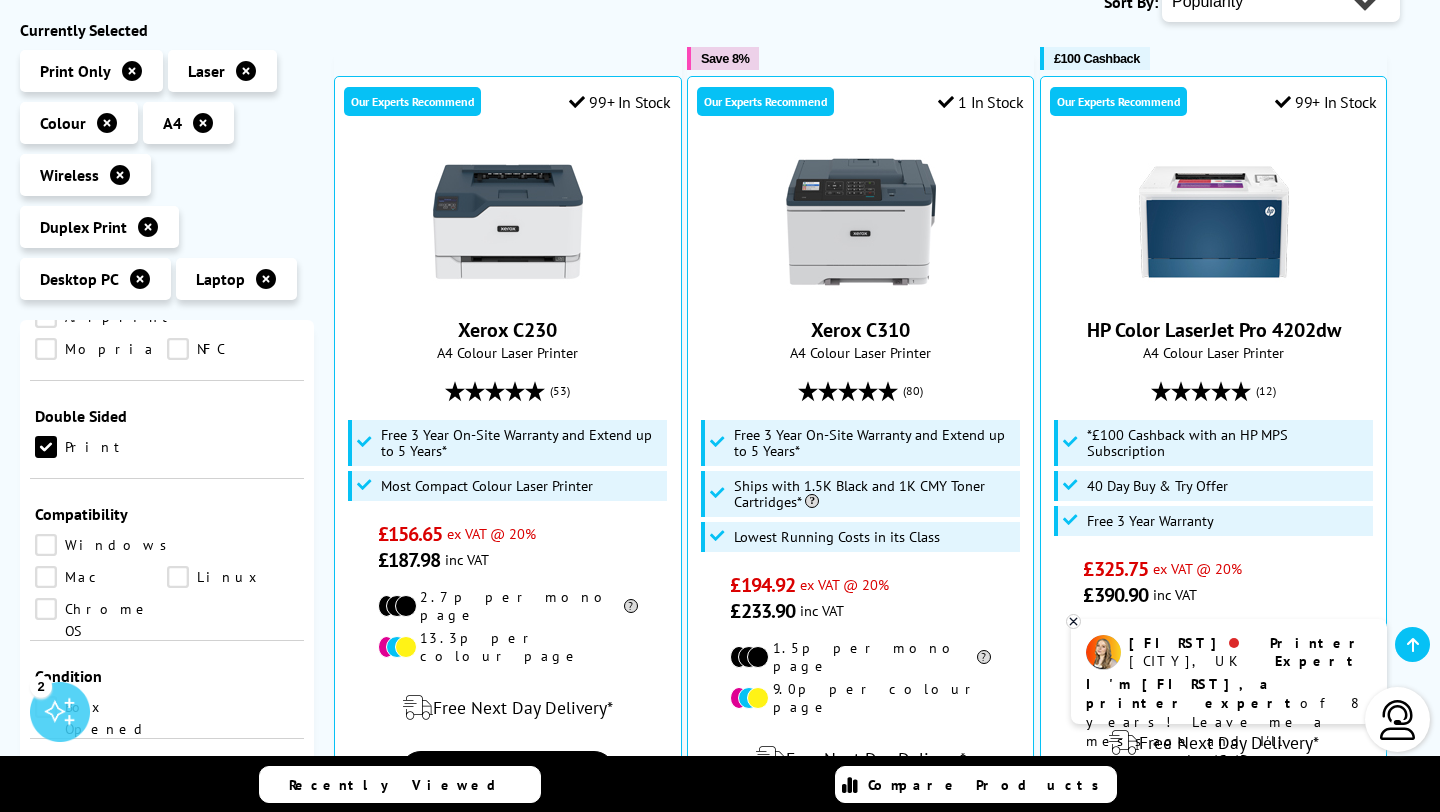 click on "Mac" at bounding box center (101, 577) 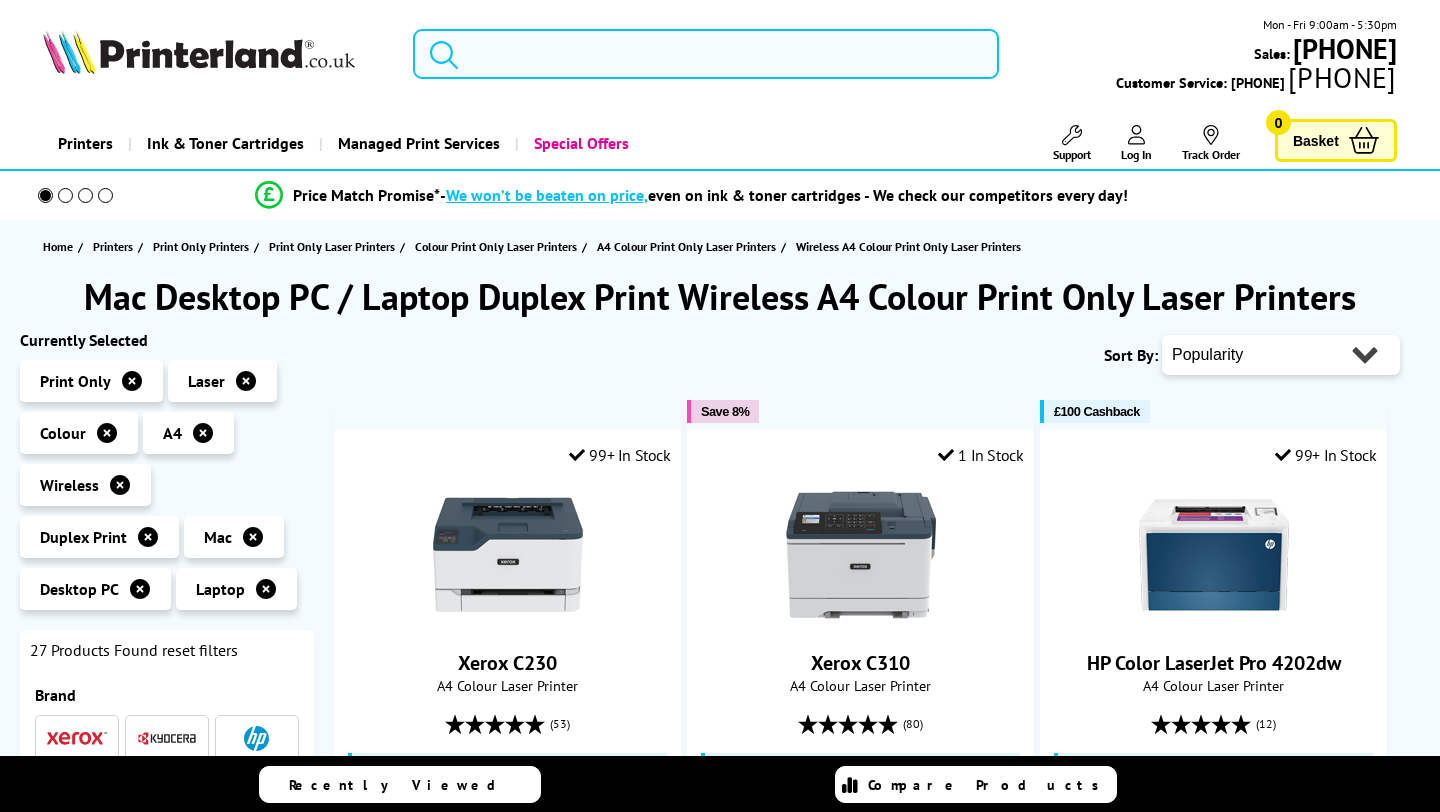 scroll, scrollTop: 0, scrollLeft: 0, axis: both 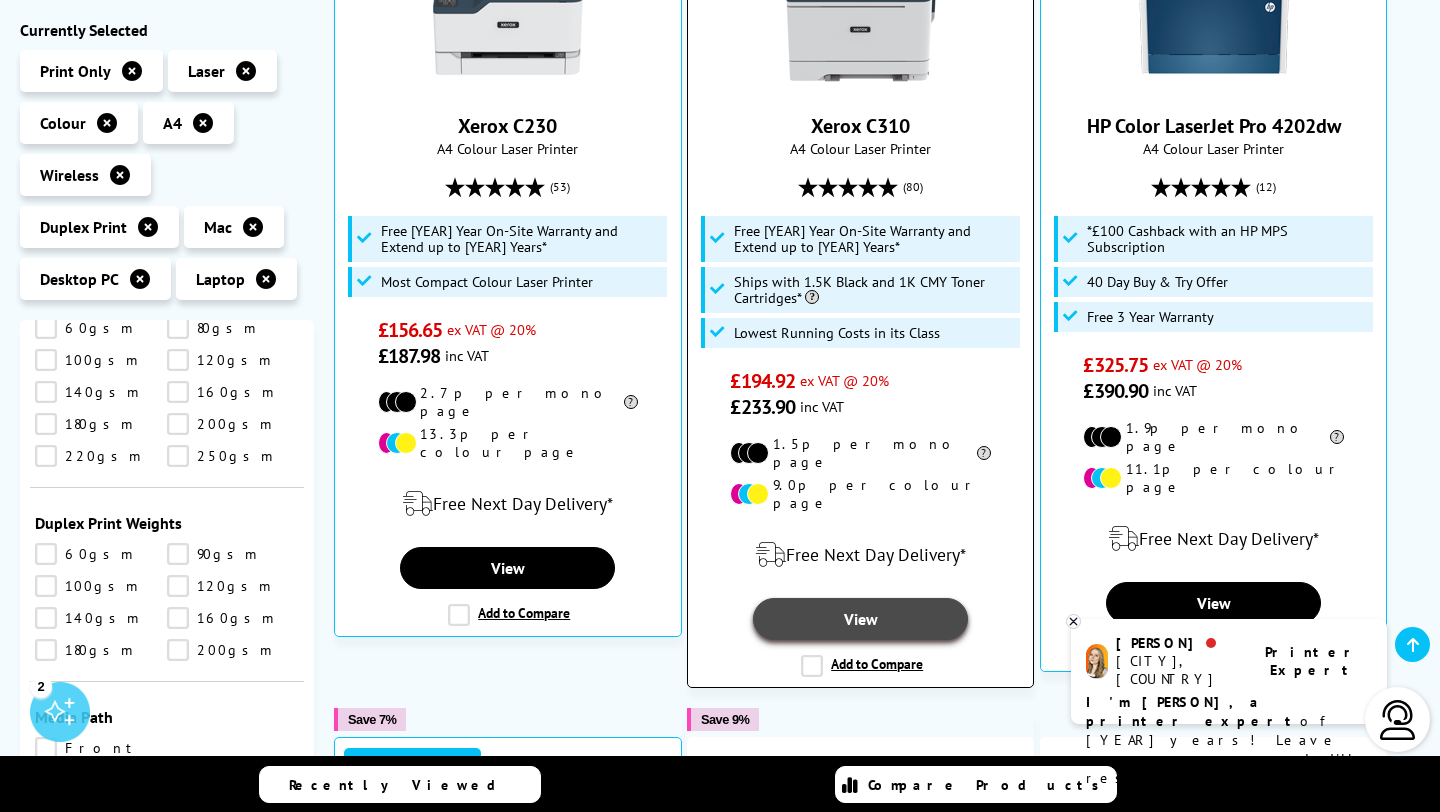 click on "View" at bounding box center (860, 638) 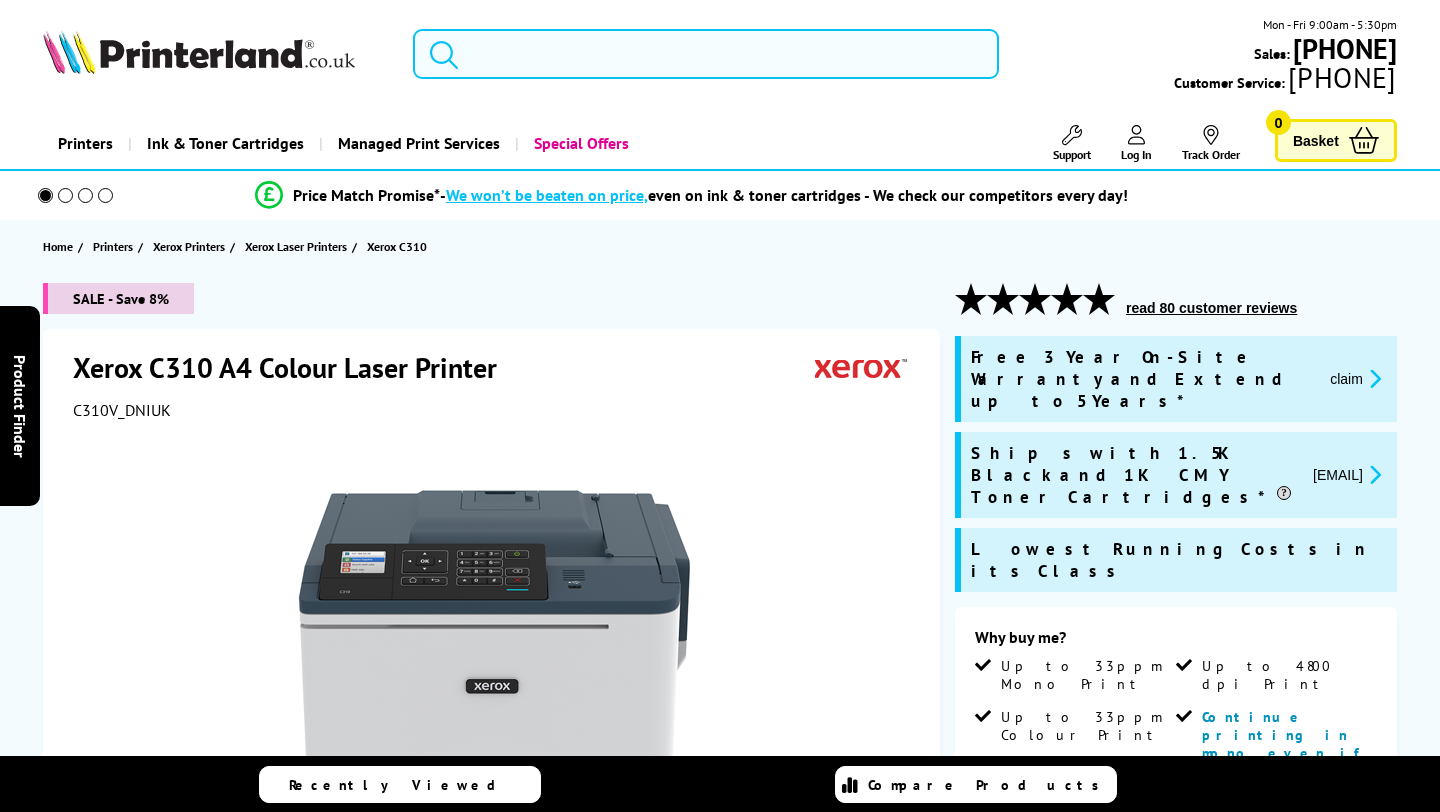 scroll, scrollTop: 0, scrollLeft: 0, axis: both 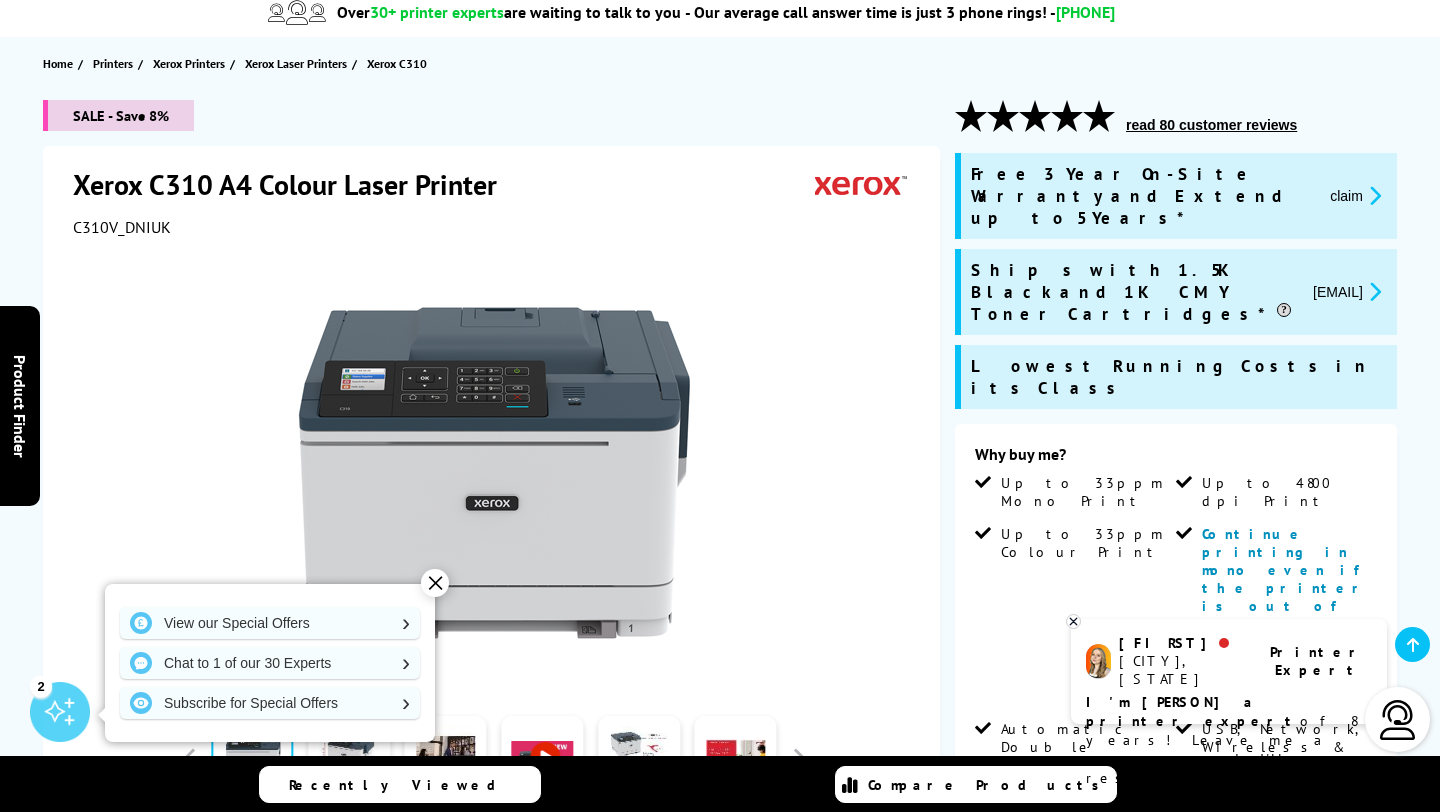 click on "✕" at bounding box center [435, 583] 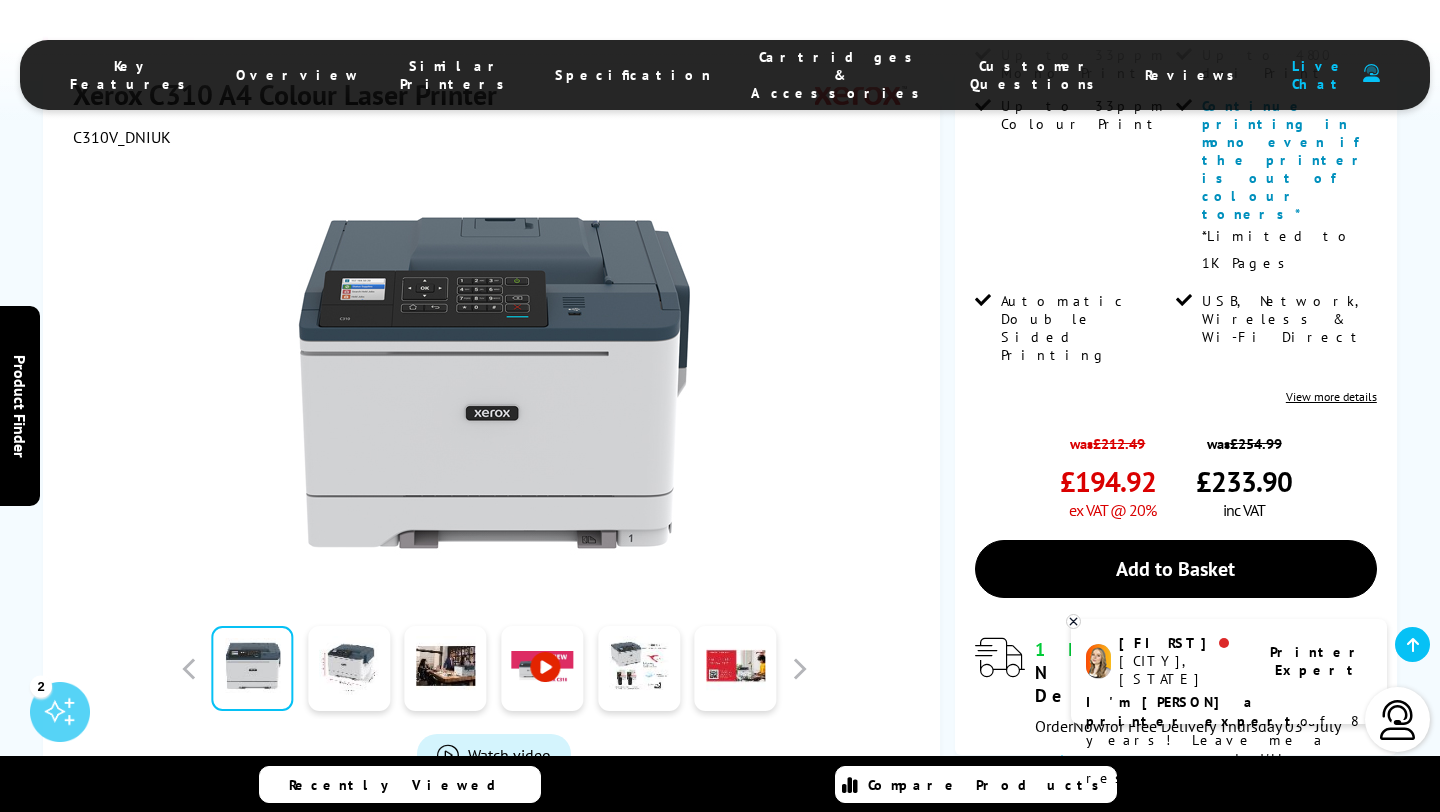 scroll, scrollTop: 609, scrollLeft: 0, axis: vertical 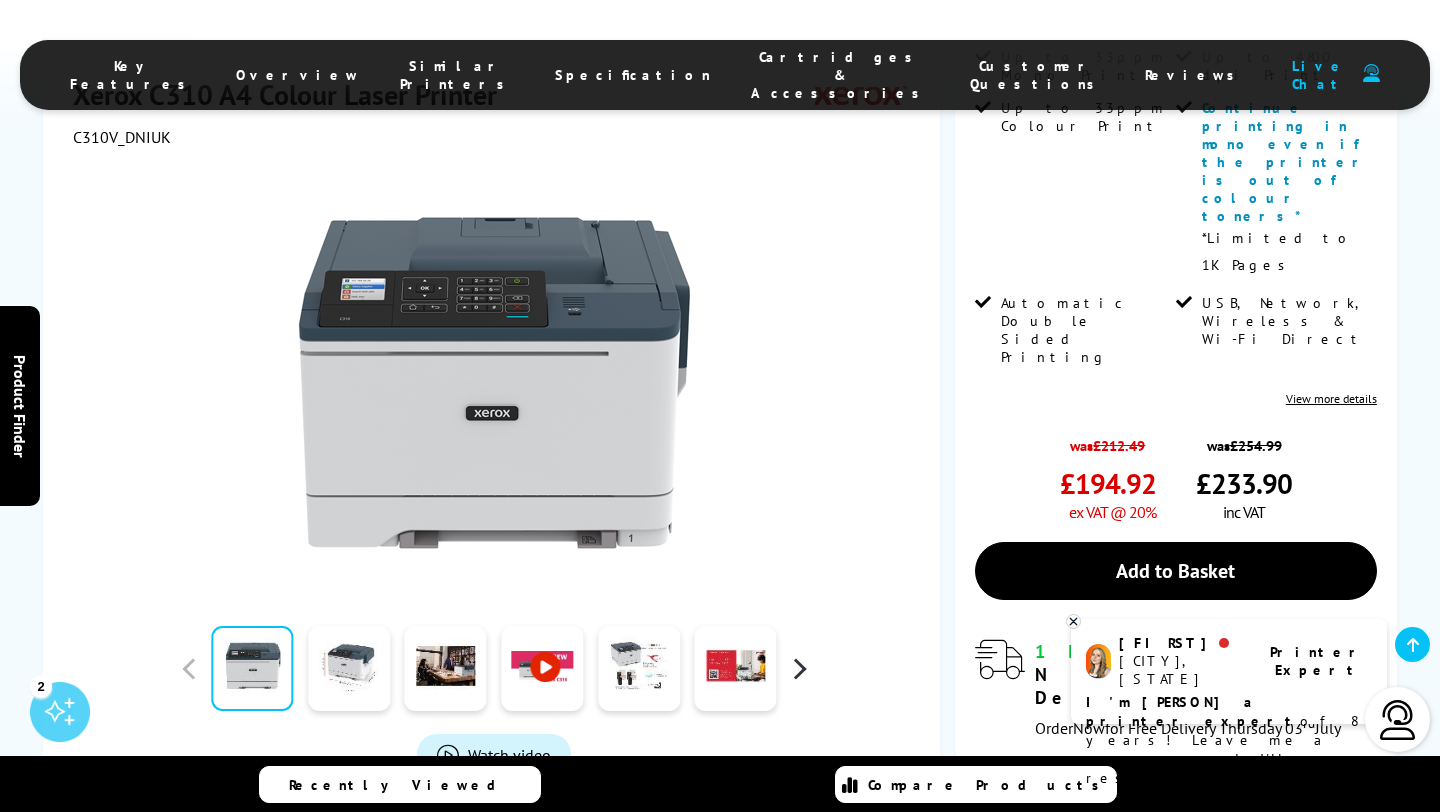 click at bounding box center (799, 669) 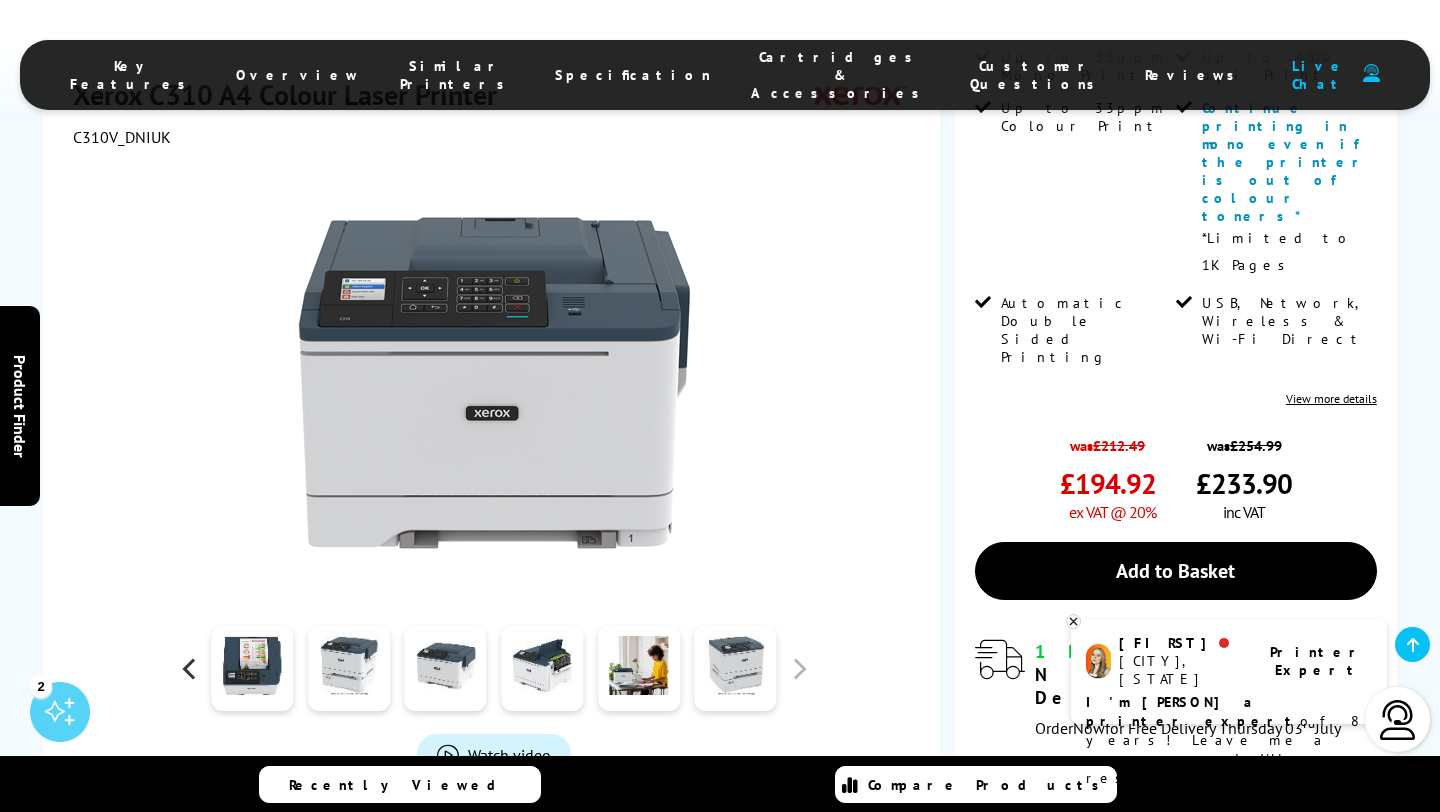 click at bounding box center (189, 669) 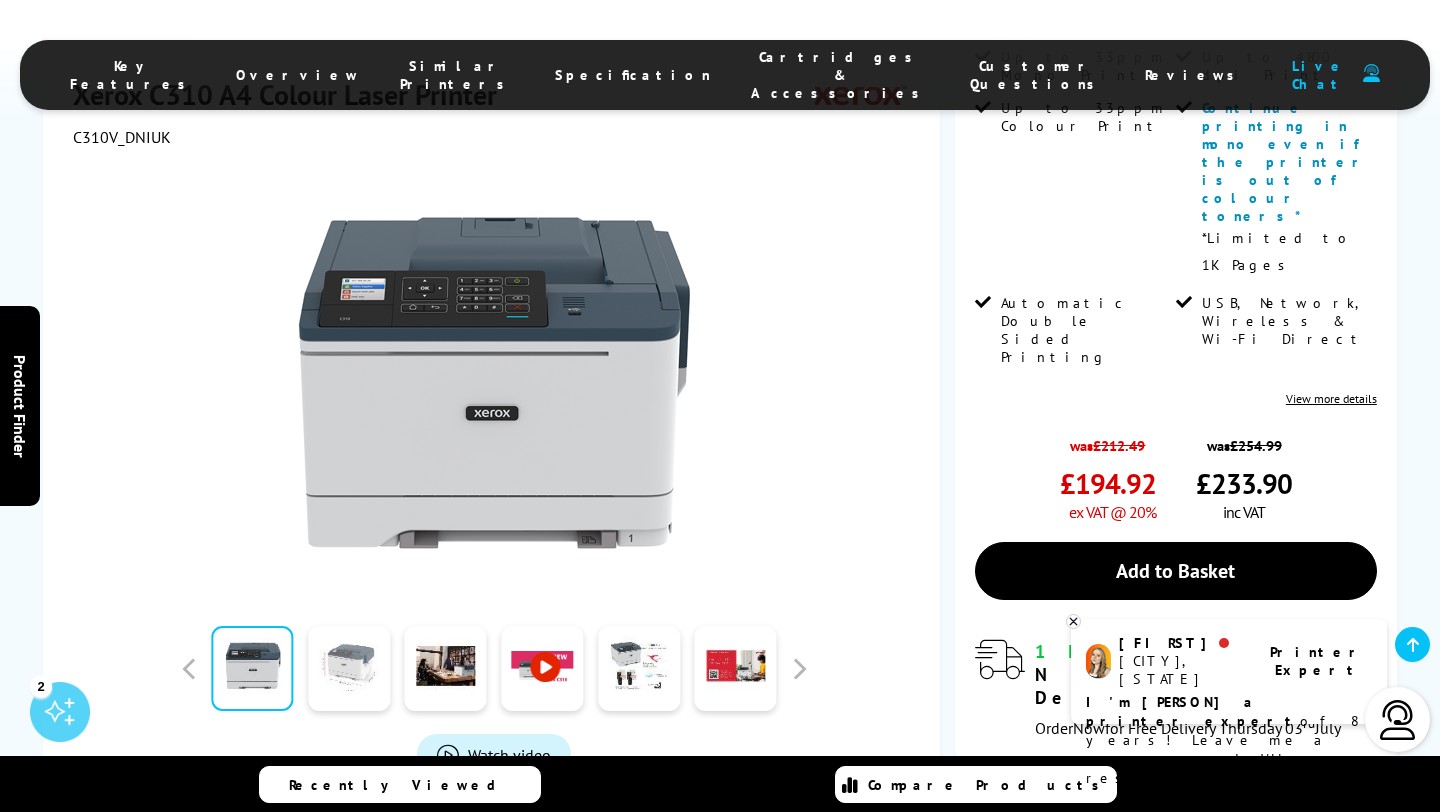 click at bounding box center [349, 669] 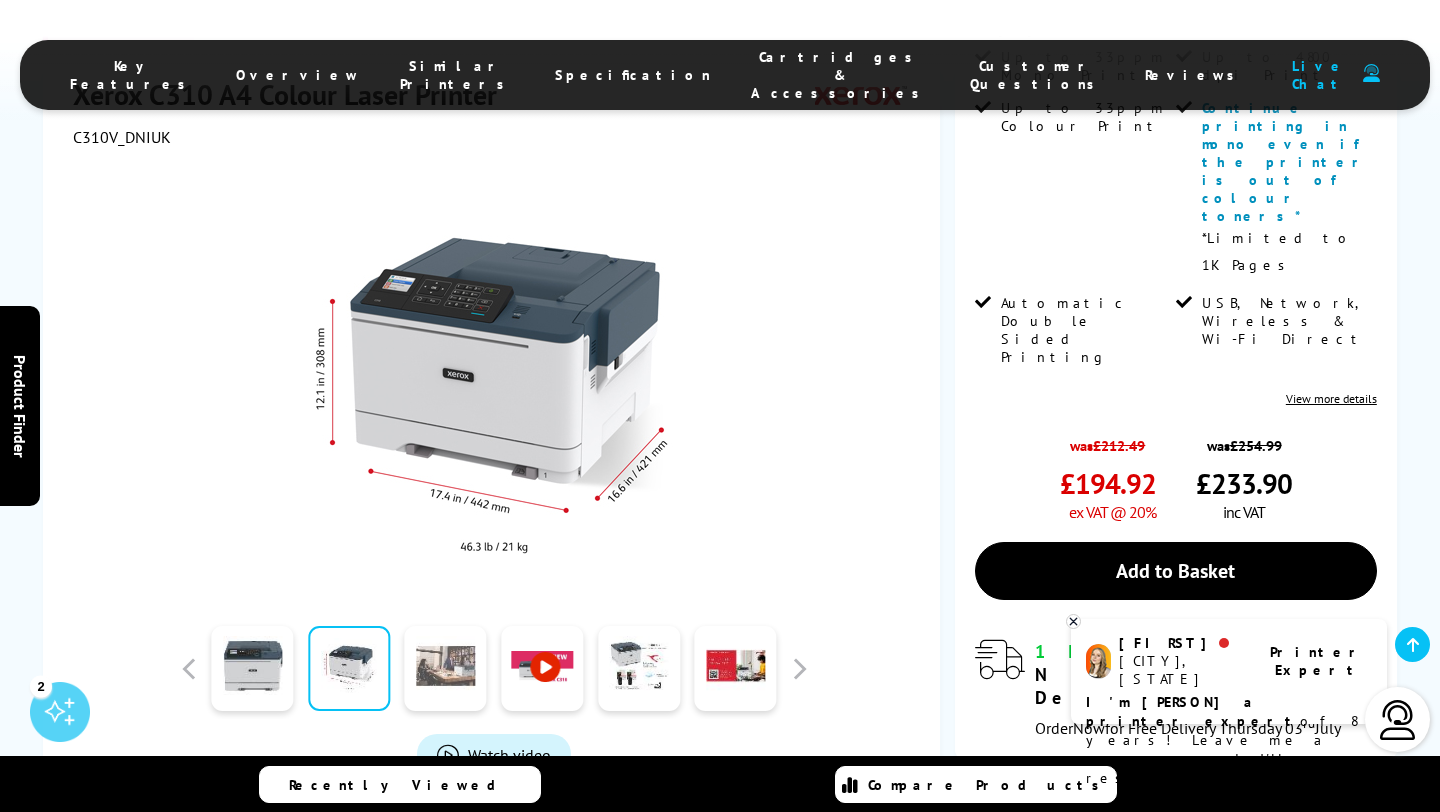 click at bounding box center [446, 669] 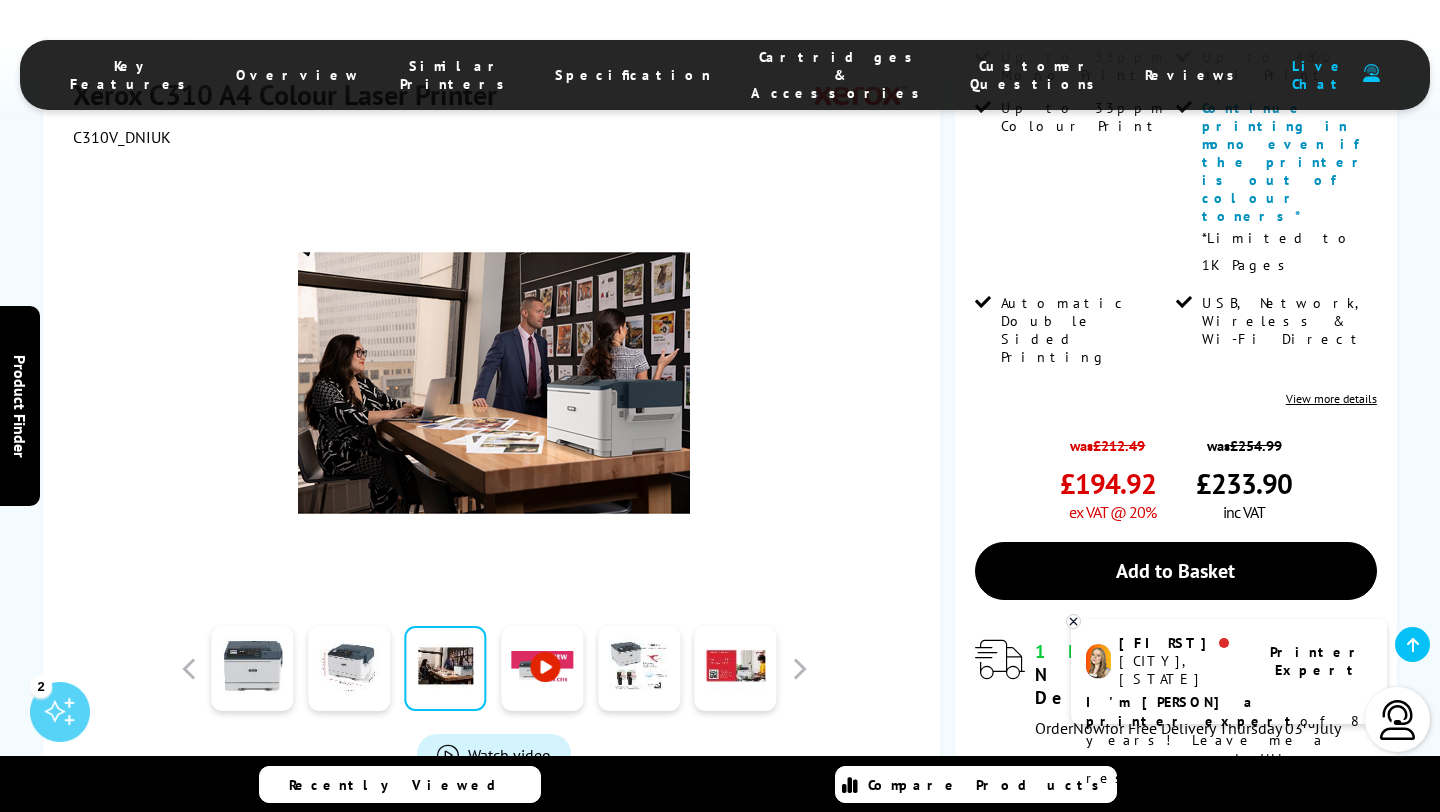 click at bounding box center [542, 669] 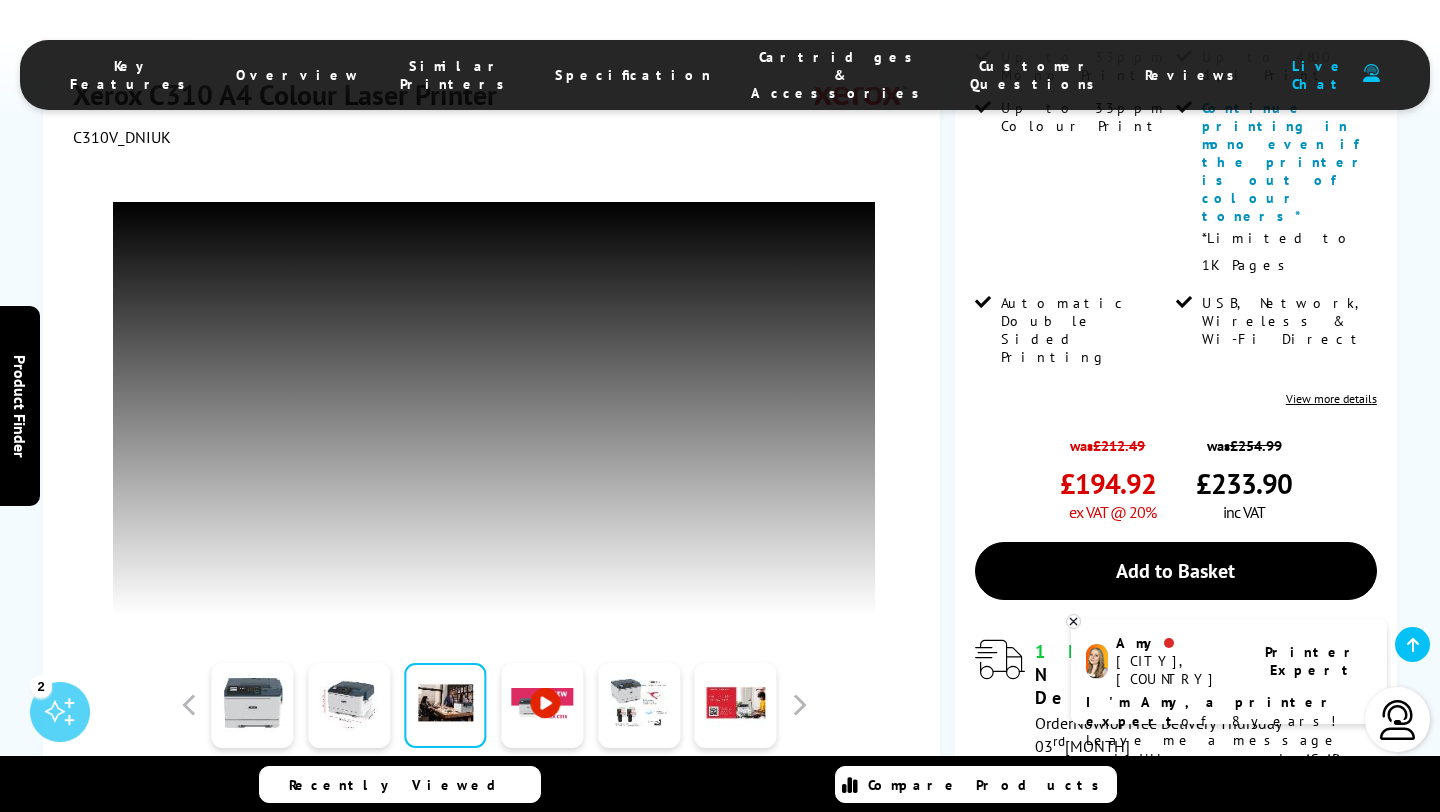 click at bounding box center [542, 705] 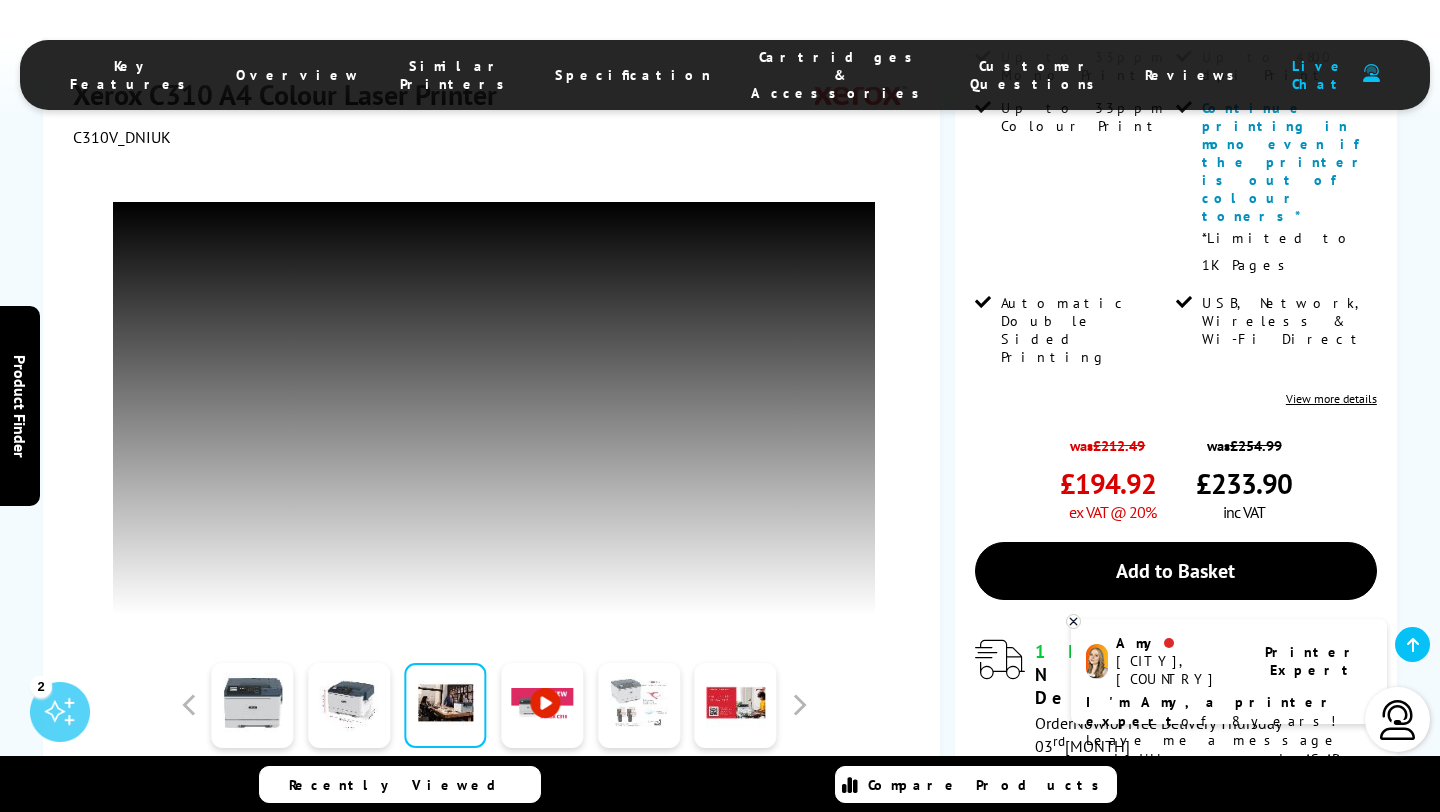 click at bounding box center [639, 705] 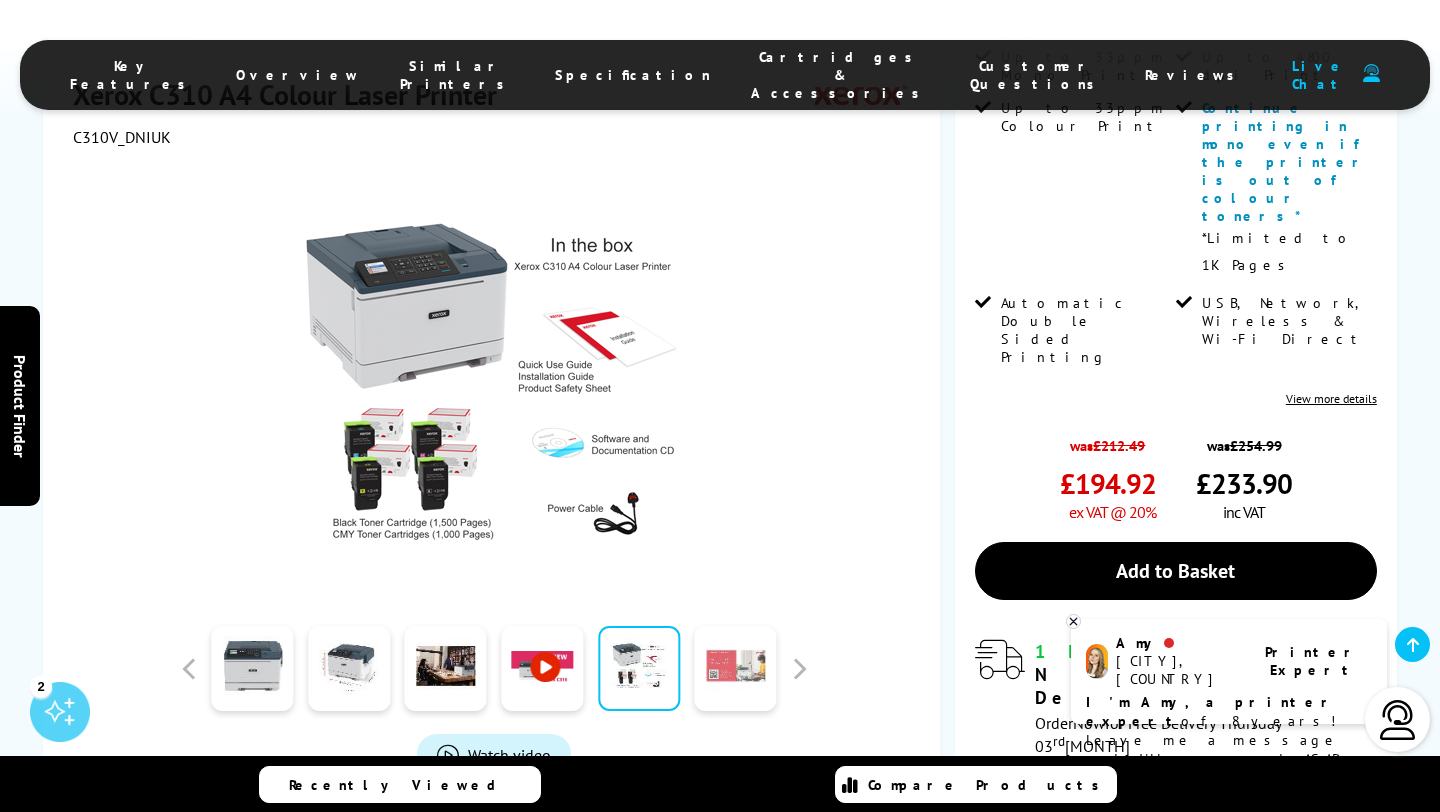 click at bounding box center (736, 669) 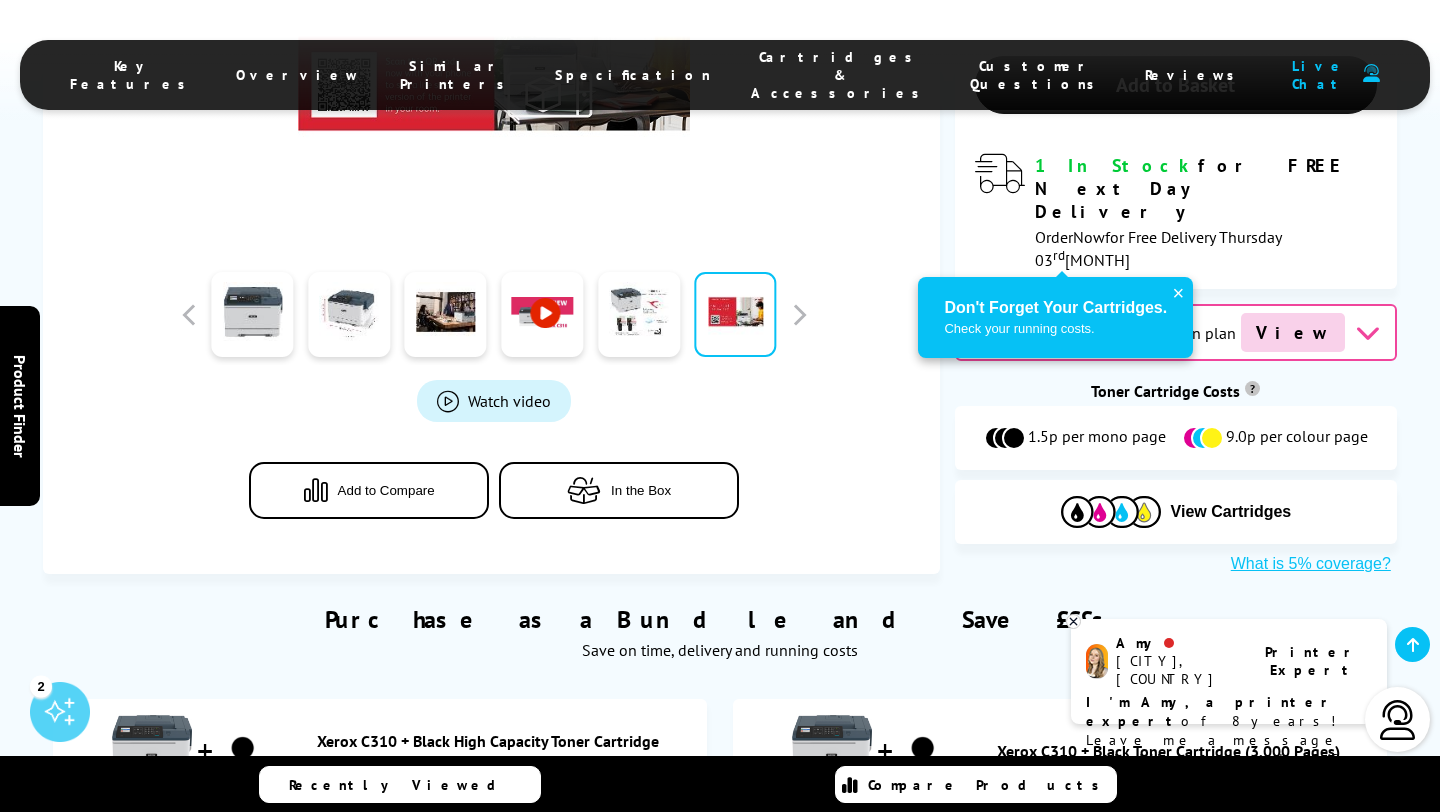scroll, scrollTop: 1090, scrollLeft: 0, axis: vertical 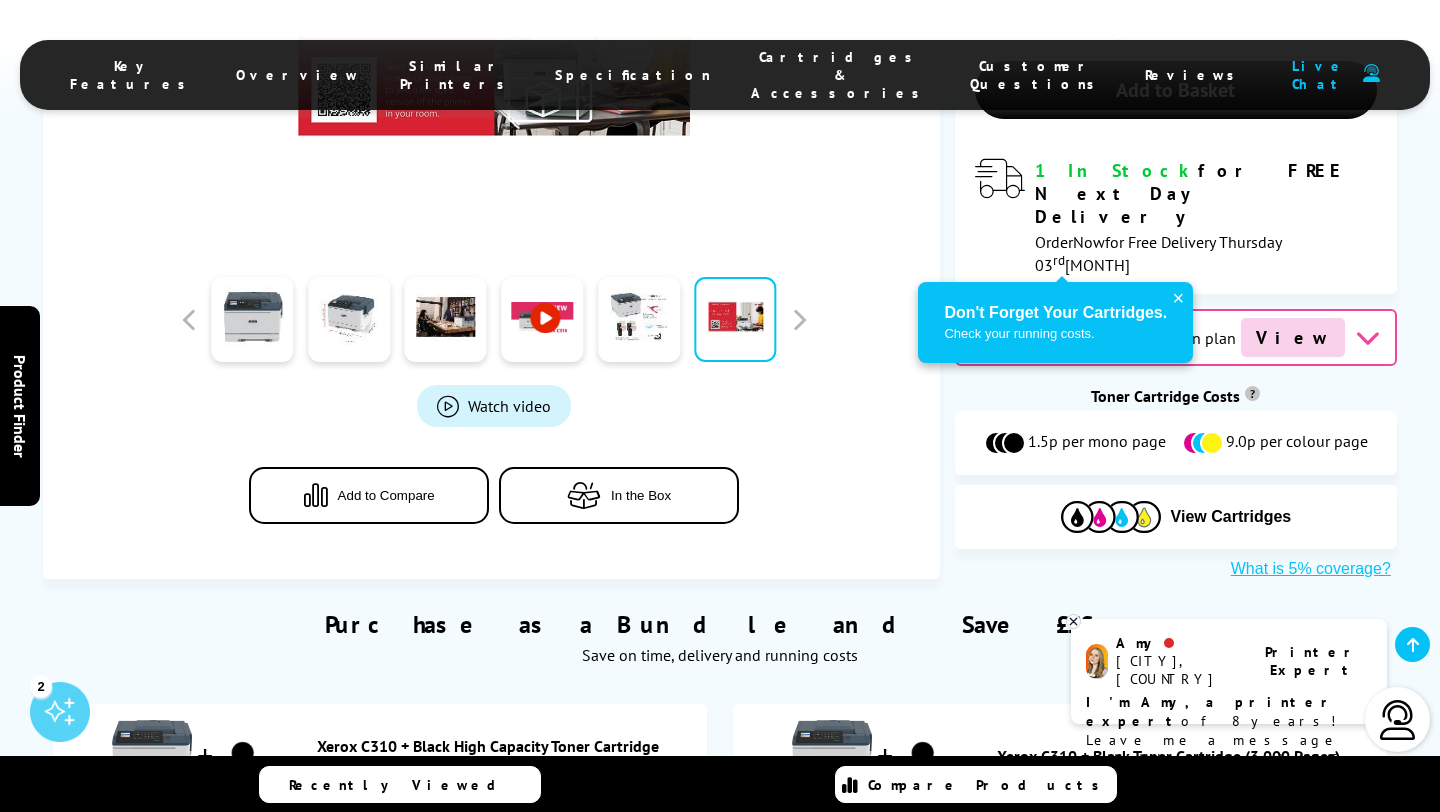 click on "×" at bounding box center (1179, 298) 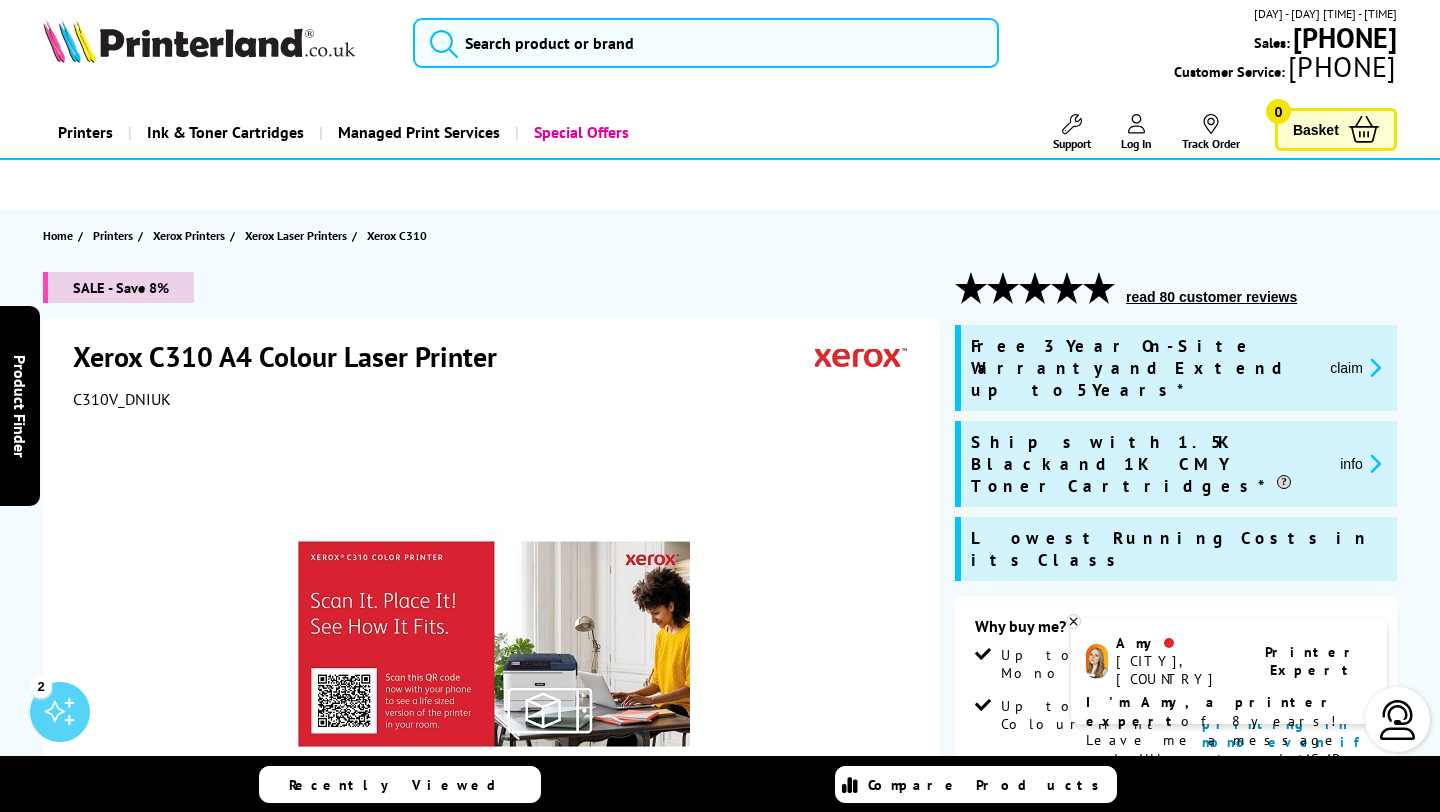scroll, scrollTop: 0, scrollLeft: 0, axis: both 